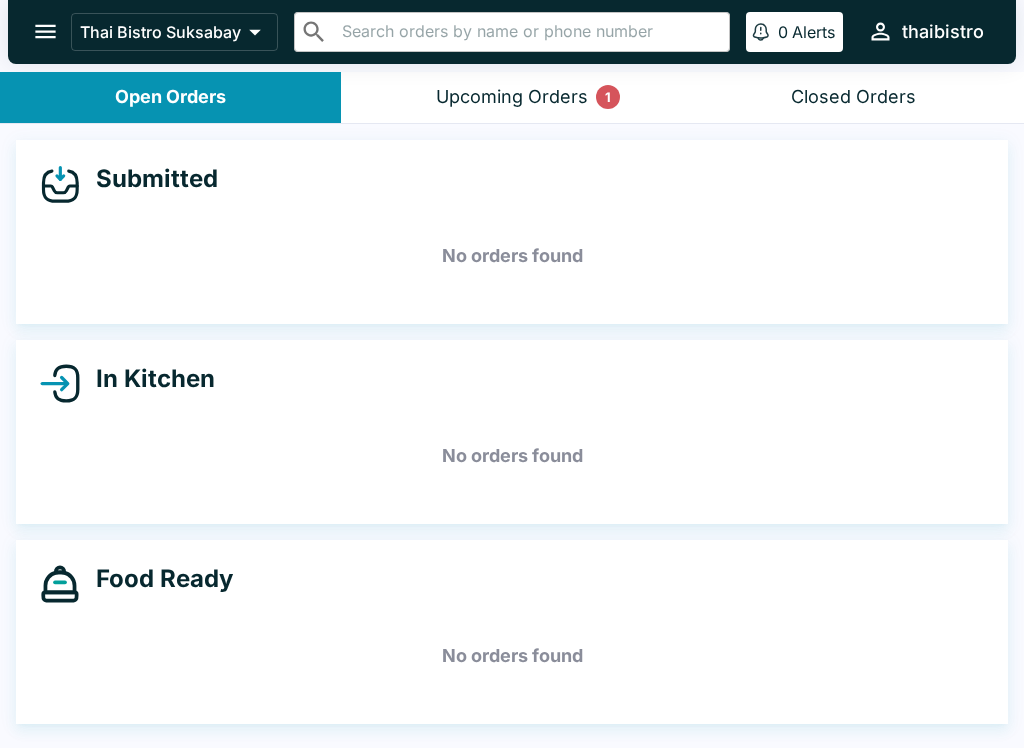 click on "Upcoming Orders 1" at bounding box center [511, 97] 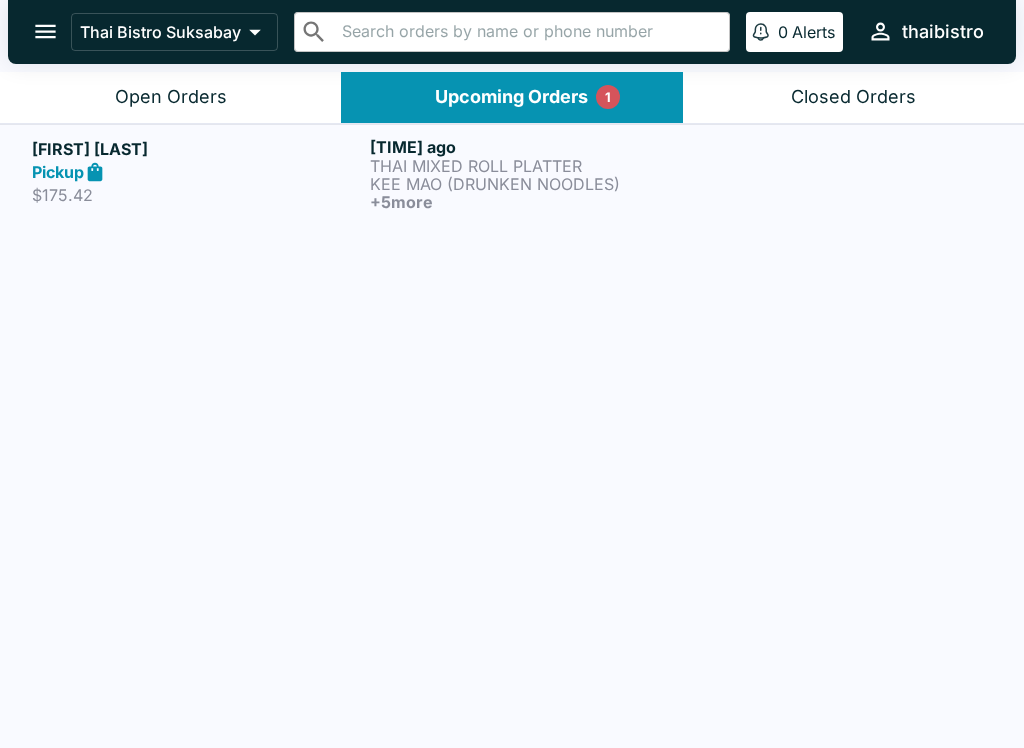 click on "[FIRST] [LAST] Pickup [PRICE] [TIME] THAI MIXED ROLL PLATTER KEE MAO (DRUNKEN NOODLES) + 5  more" at bounding box center (512, 173) 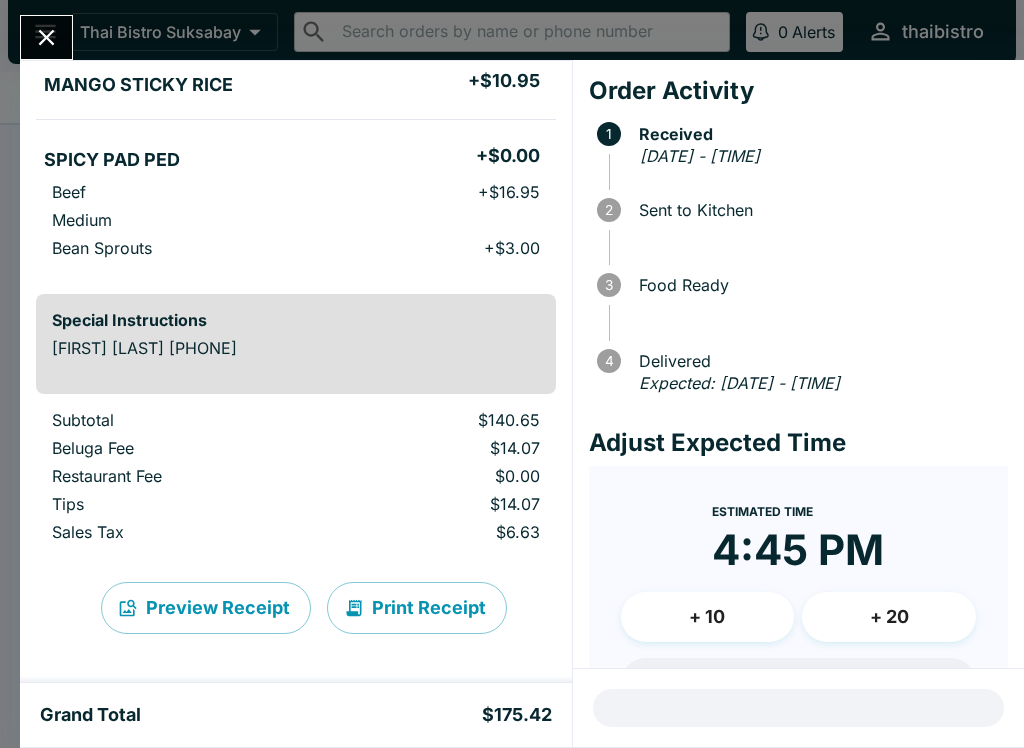 scroll, scrollTop: 1001, scrollLeft: 0, axis: vertical 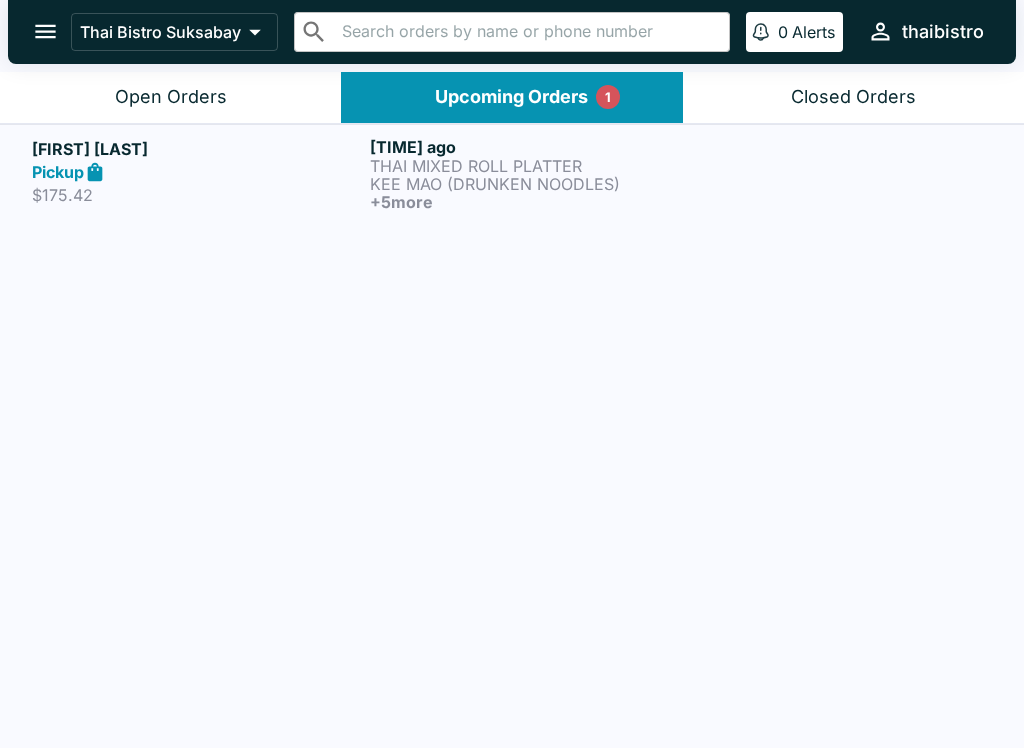 click on "Open Orders" at bounding box center (170, 97) 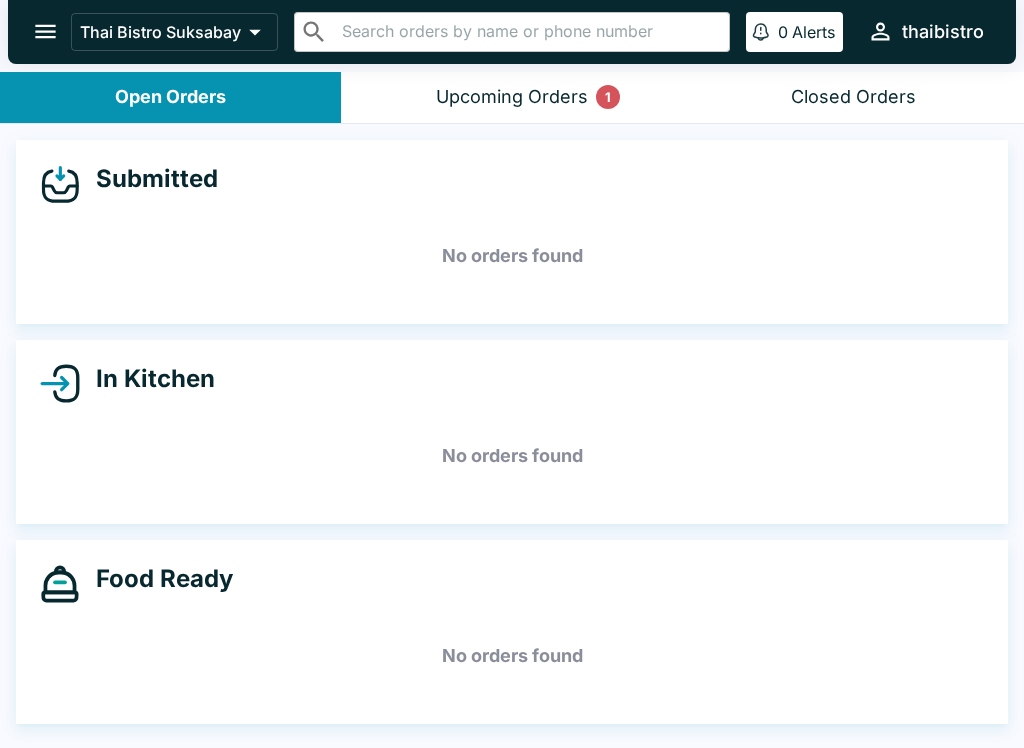 click on "Upcoming Orders 1" at bounding box center (511, 97) 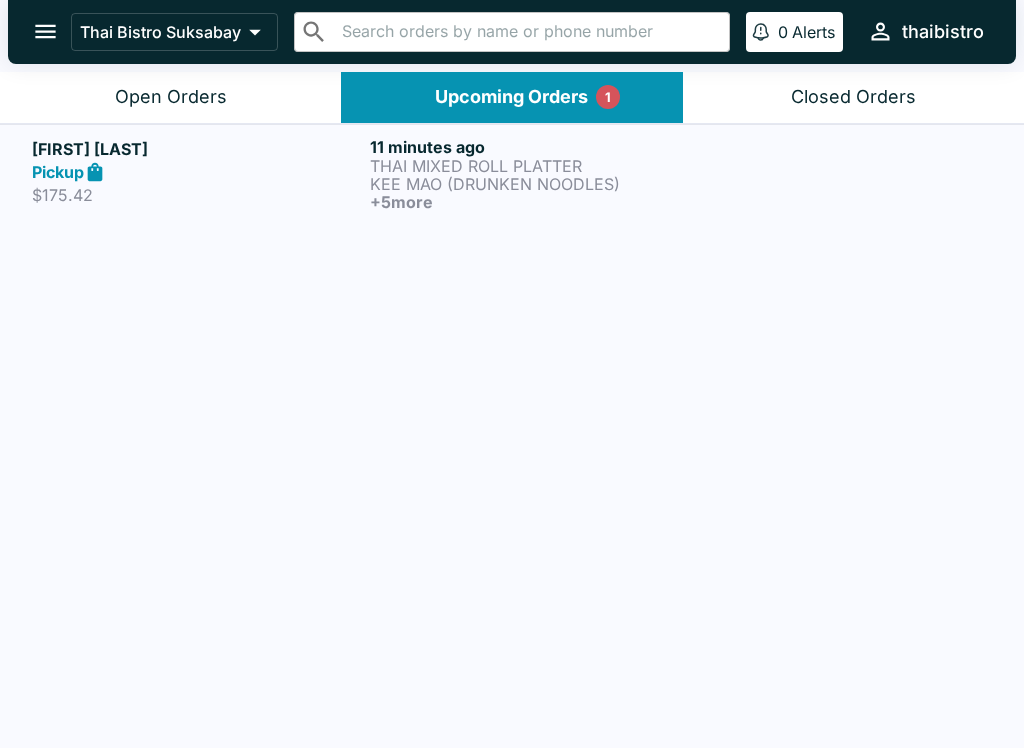 click on "+ 5  more" at bounding box center (535, 202) 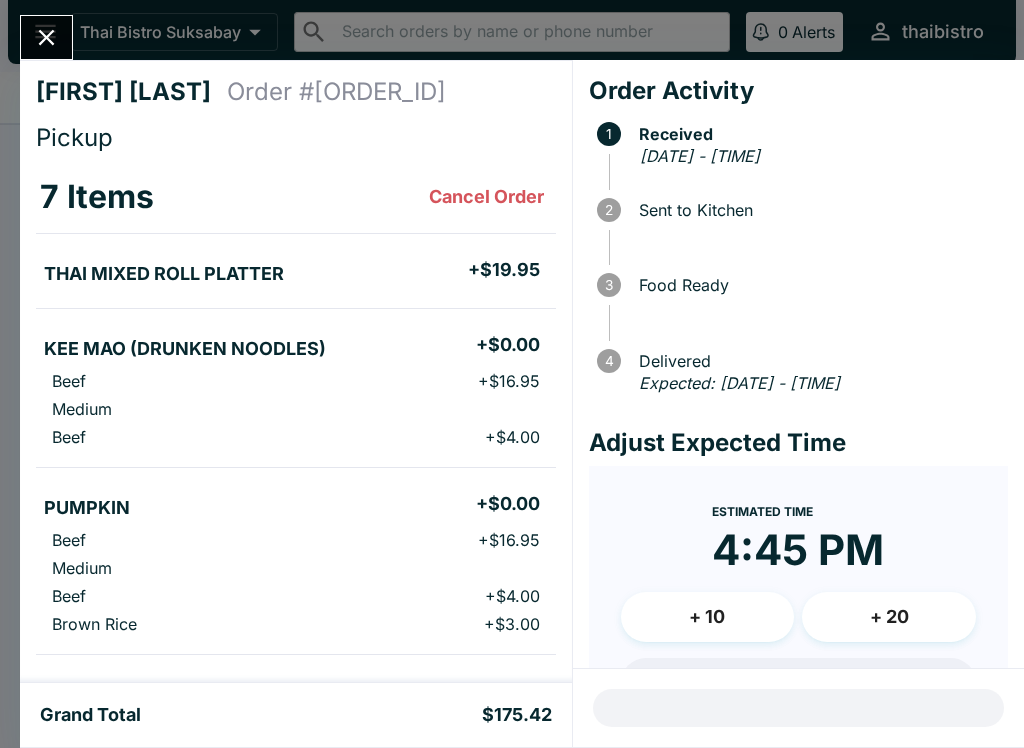 click on "[FIRST] [LAST] Order # [ORDER_ID] Pickup 7 Items Cancel Order THAI MIXED ROLL PLATTER + [PRICE] KEE MAO (DRUNKEN NOODLES) + [PRICE] Beef + [PRICE] Medium Beef + [PRICE] PUMPKIN + [PRICE] Beef + [PRICE] Medium Beef + [PRICE] Brown Rice + [PRICE] PUMPKIN + [PRICE] Beef + [PRICE] Medium Beef + [PRICE] Brown Rice + [PRICE] BROCCOLI + [PRICE] Beef + [PRICE] Medium Beef + [PRICE] MANGO STICKY RICE + [PRICE] SPICY PAD PED + [PRICE] Beef + [PRICE] Medium Bean Sprouts + [PRICE] Special Instructions [FIRST] [LAST] [PHONE] Subtotal [PRICE] Beluga Fee [PRICE] Restaurant Fee [PRICE] Tips [PRICE] Sales Tax [PRICE] Preview Receipt Print Receipt Grand Total [PRICE] Order Activity 1 Received [DATE] - [TIME] 2 Sent to Kitchen   3 Food Ready   4 Delivered Expected: [DATE] - [TIME] Adjust Expected Time Estimated Time [TIME] + 10 + 20 Reset Update ETA" at bounding box center [512, 374] 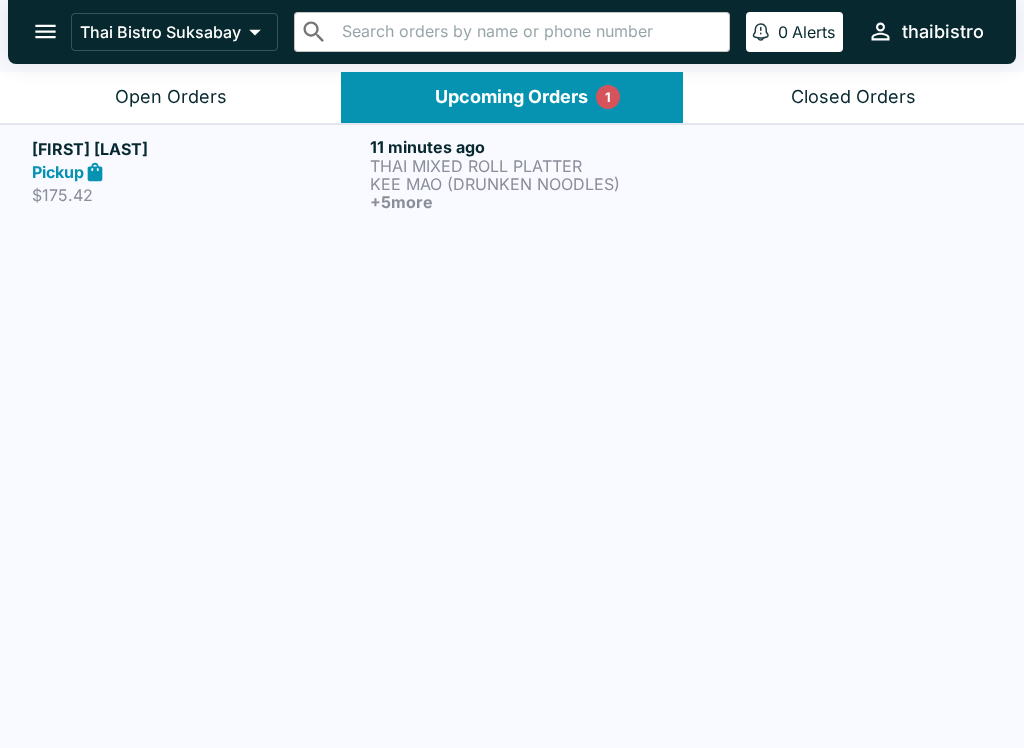click on "Open Orders" at bounding box center [170, 97] 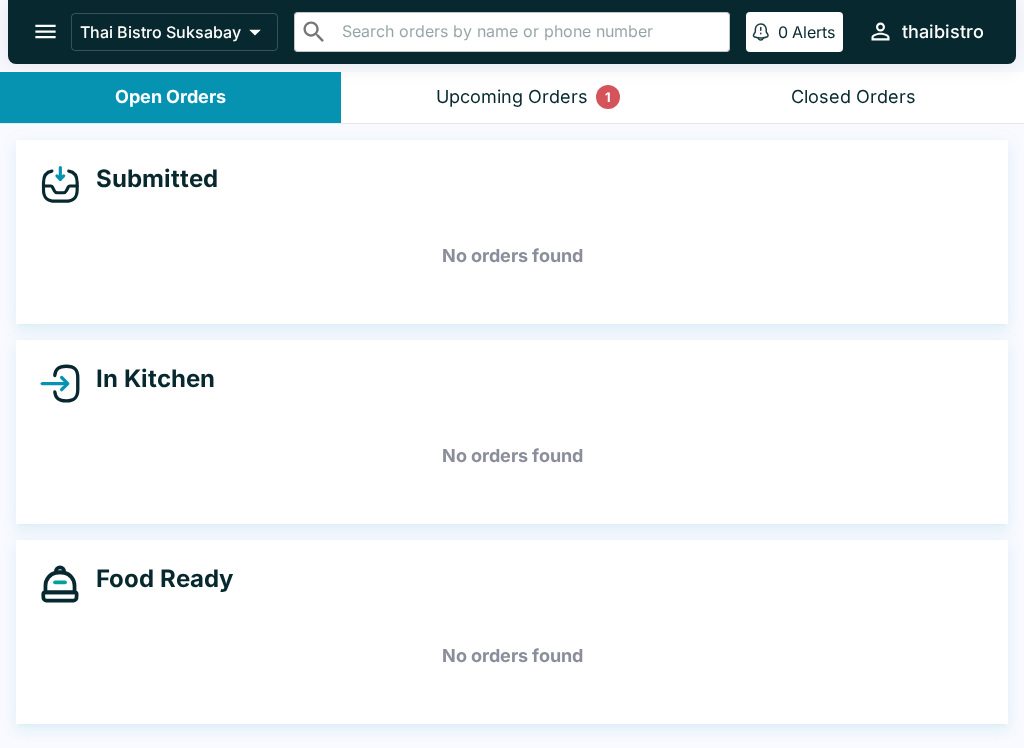 click on "Upcoming Orders 1" at bounding box center (512, 97) 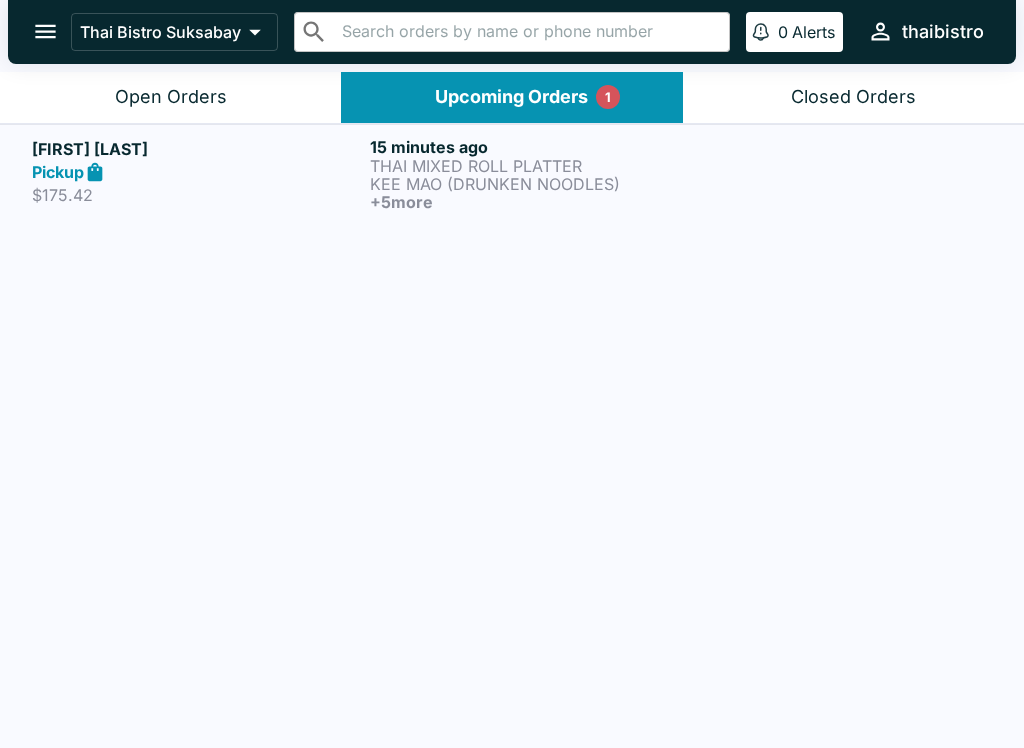 click on "+ 5  more" at bounding box center (535, 202) 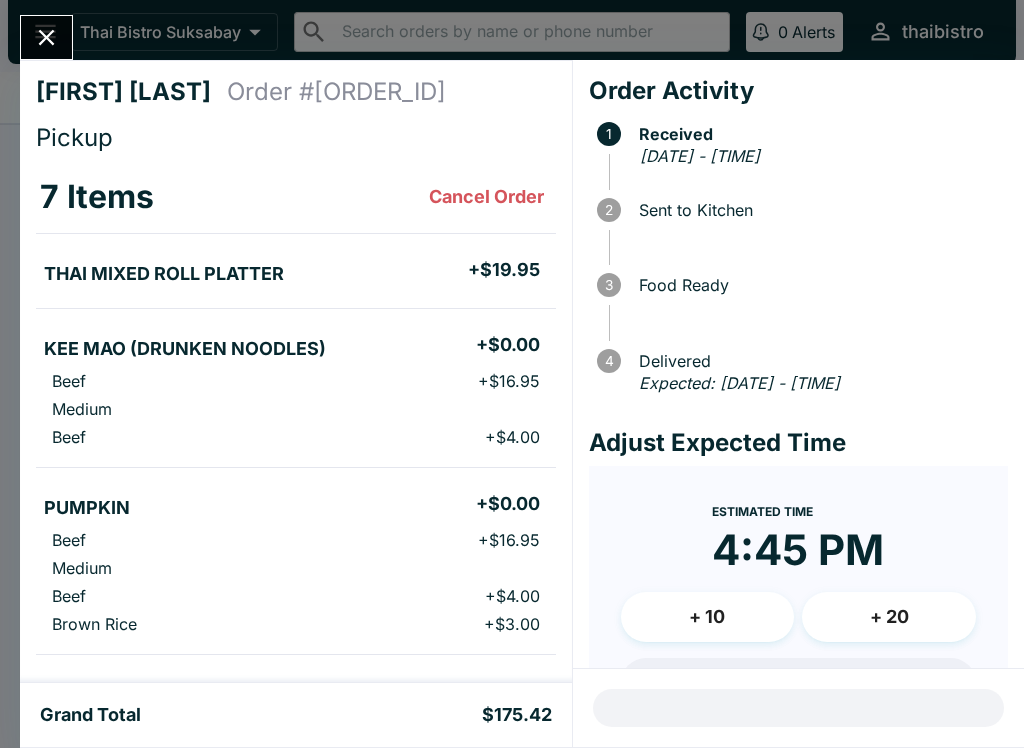 scroll, scrollTop: 0, scrollLeft: 0, axis: both 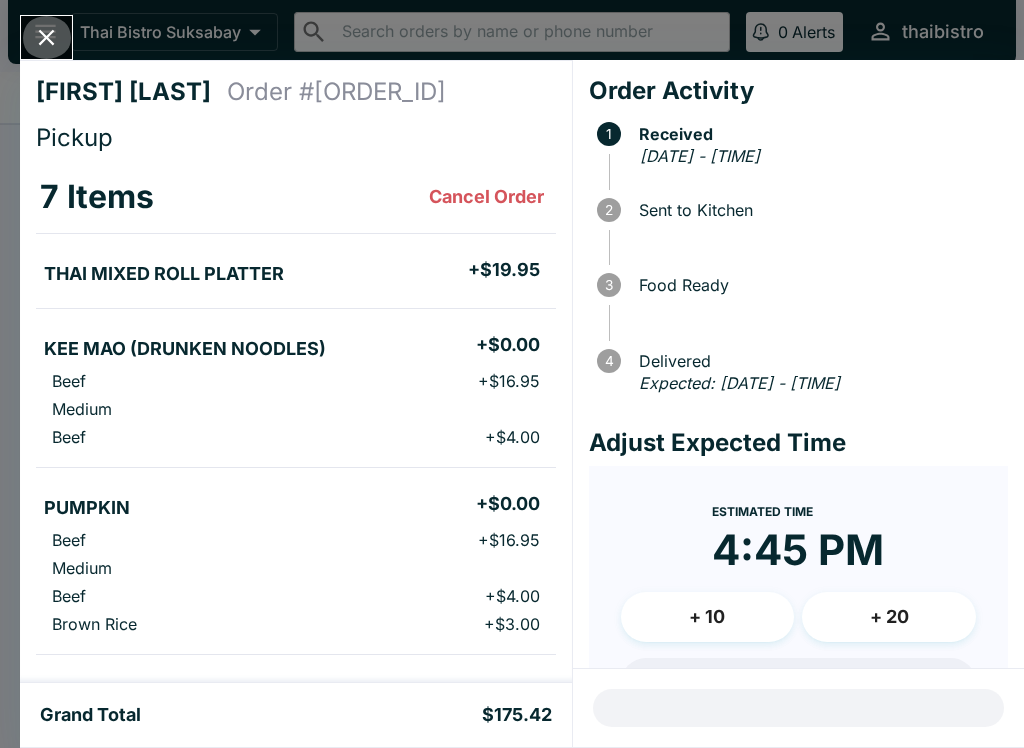 click 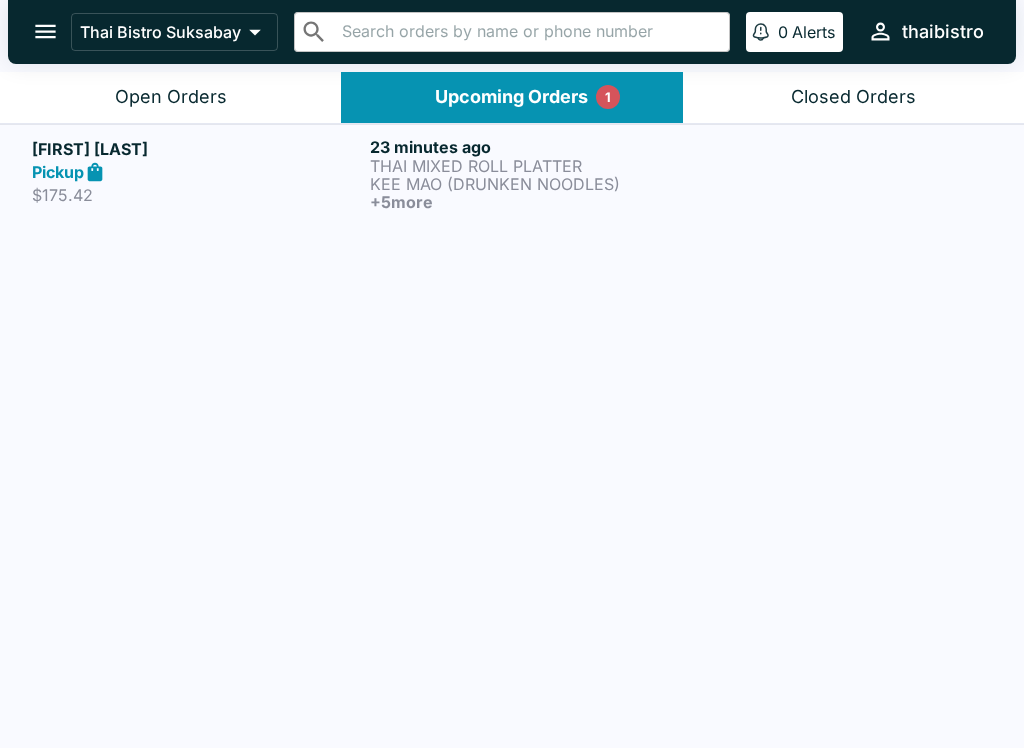 click on "Open Orders" at bounding box center (170, 97) 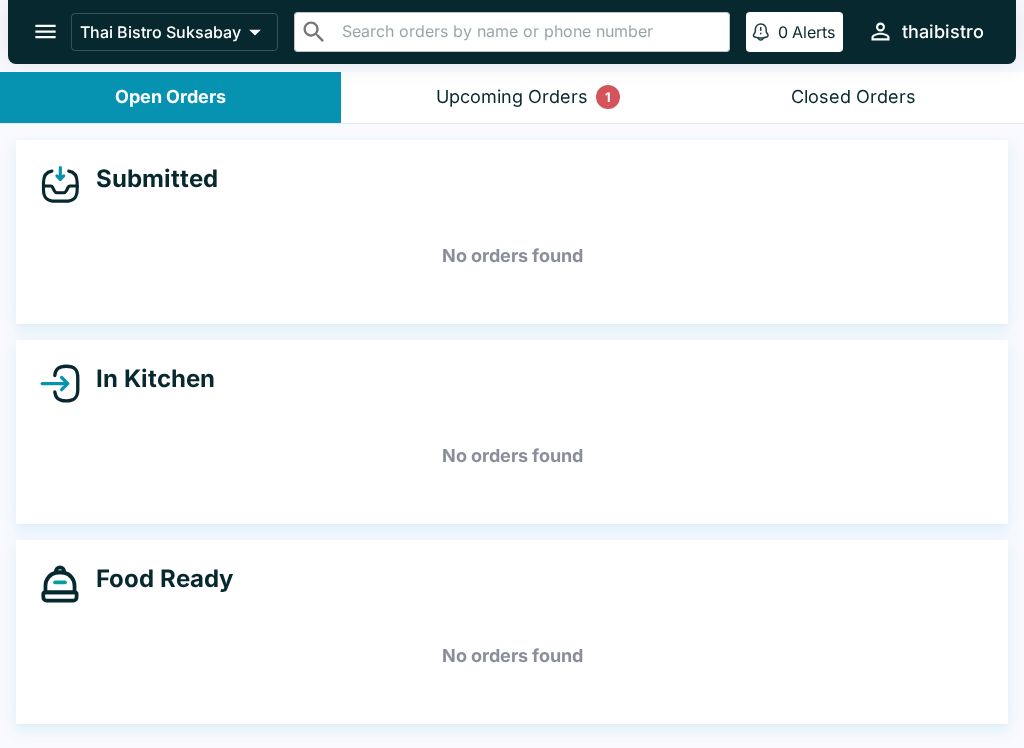 click on "Upcoming Orders 1" at bounding box center [512, 97] 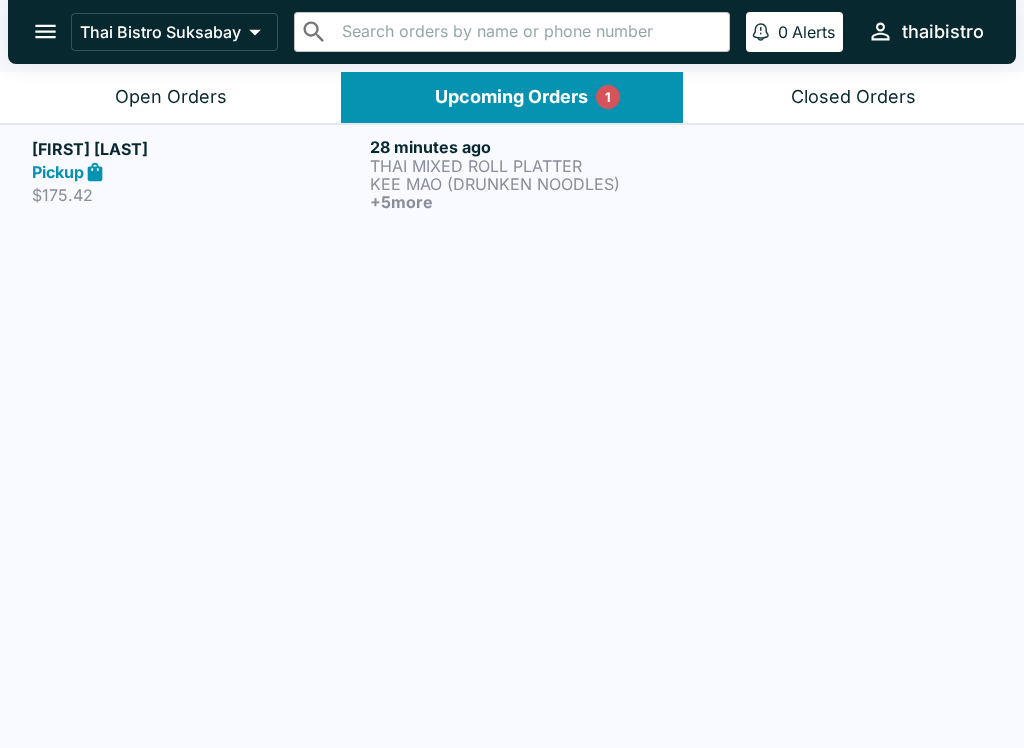 click on "$175.42" at bounding box center [197, 195] 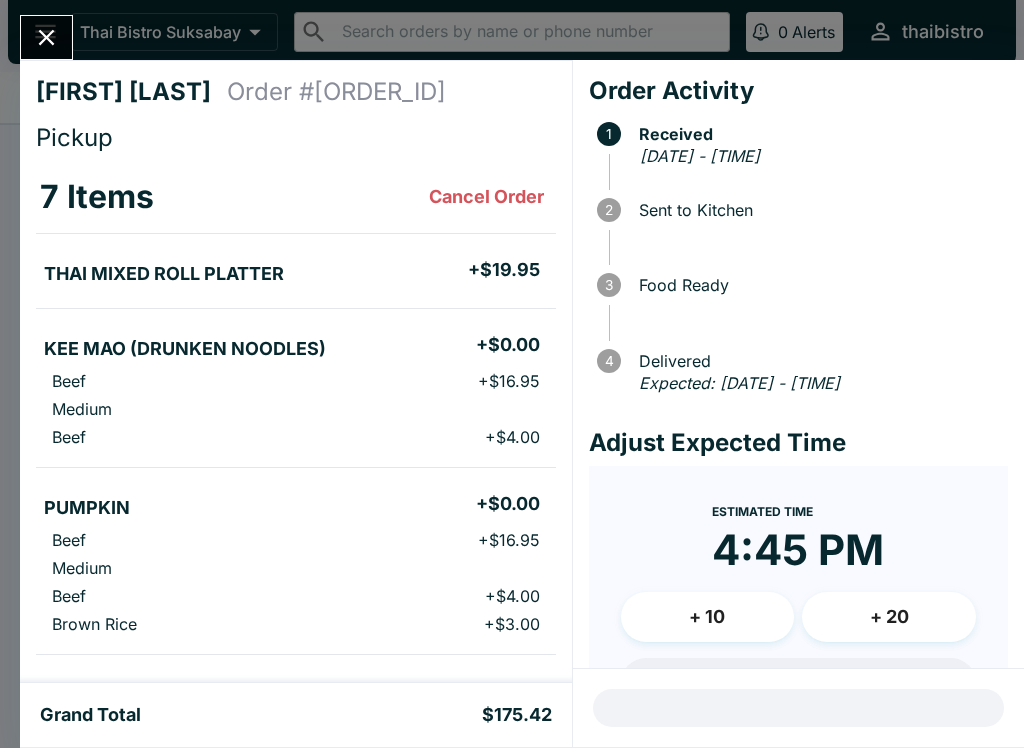 click 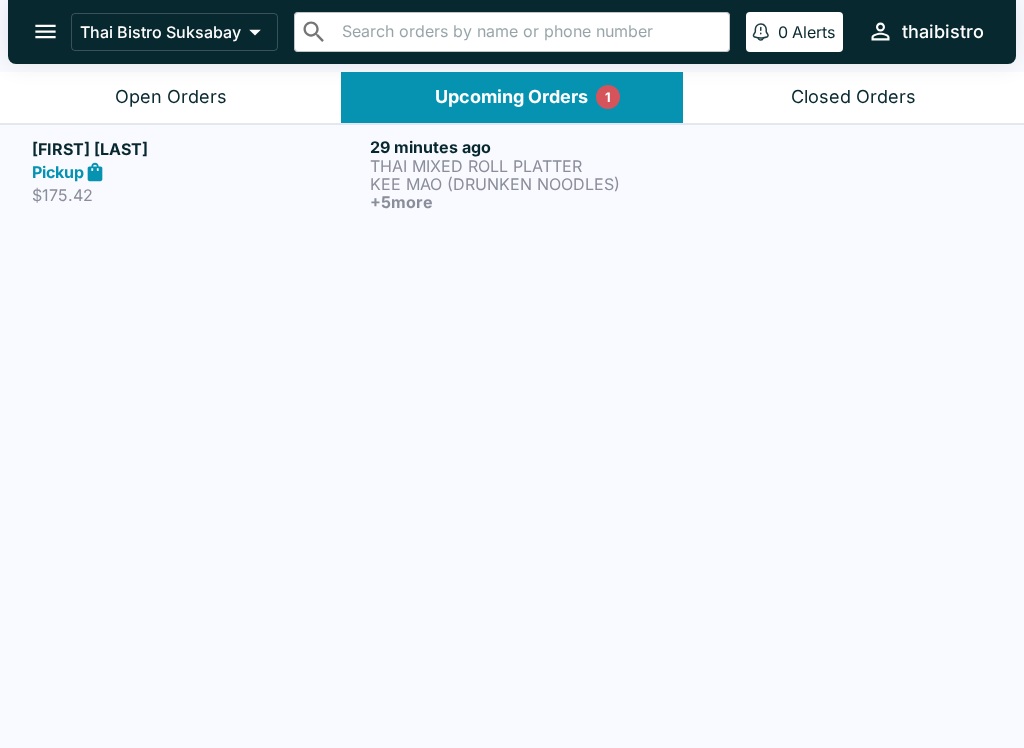 click on "Open Orders" at bounding box center (170, 97) 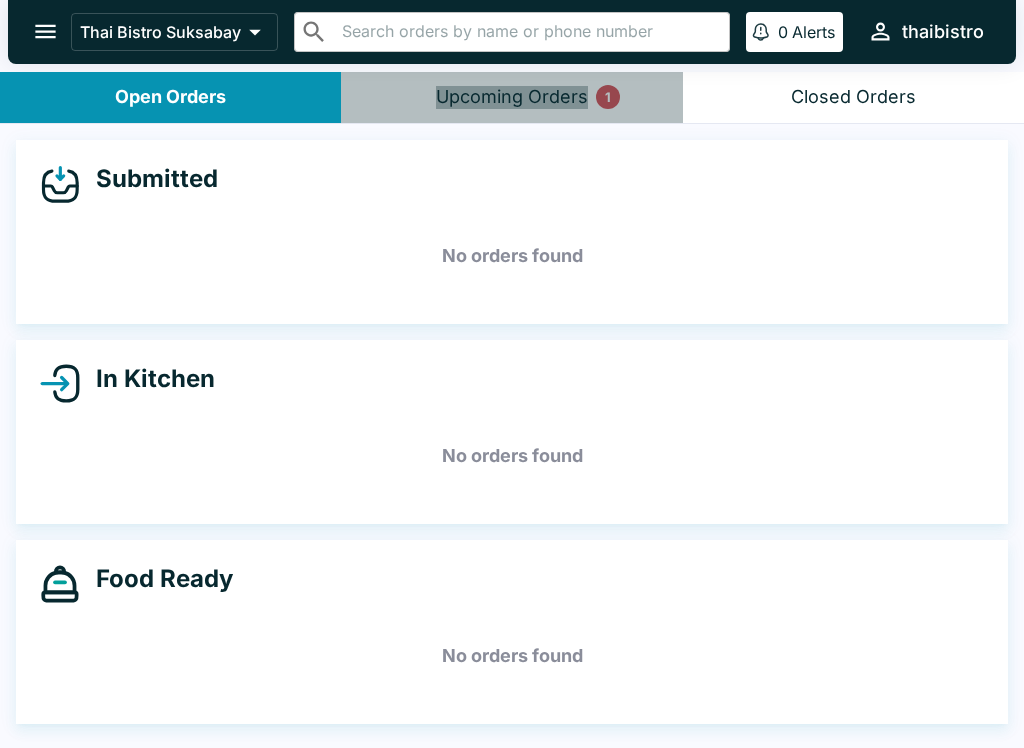 click on "Upcoming Orders 1" at bounding box center [512, 97] 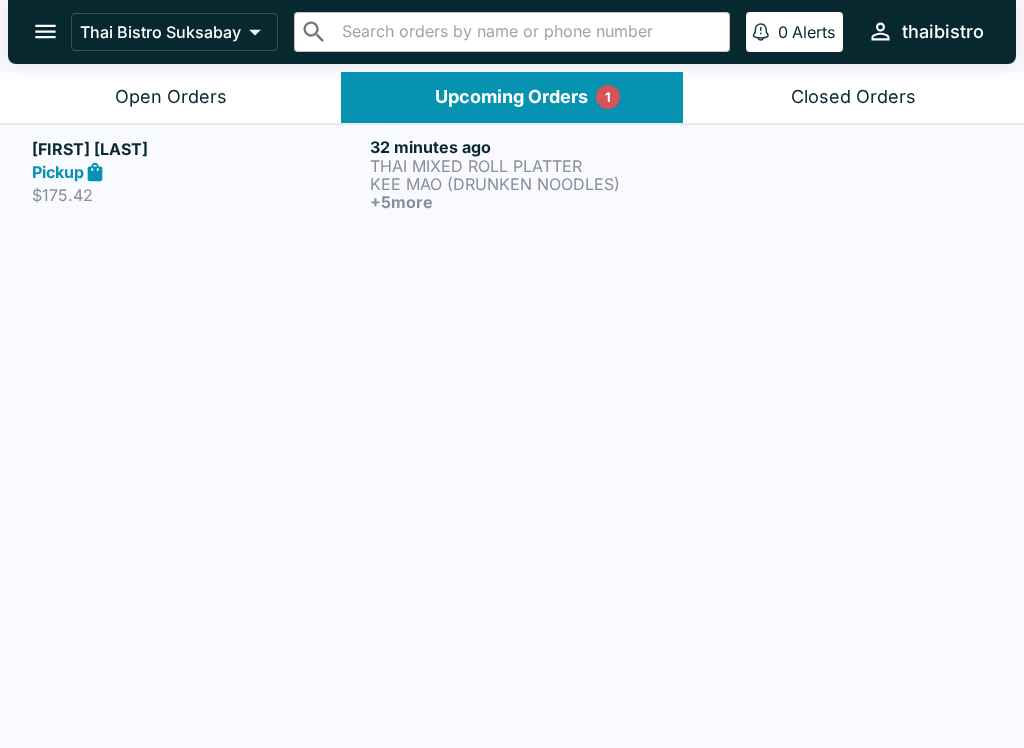 click on "Pickup" at bounding box center [197, 172] 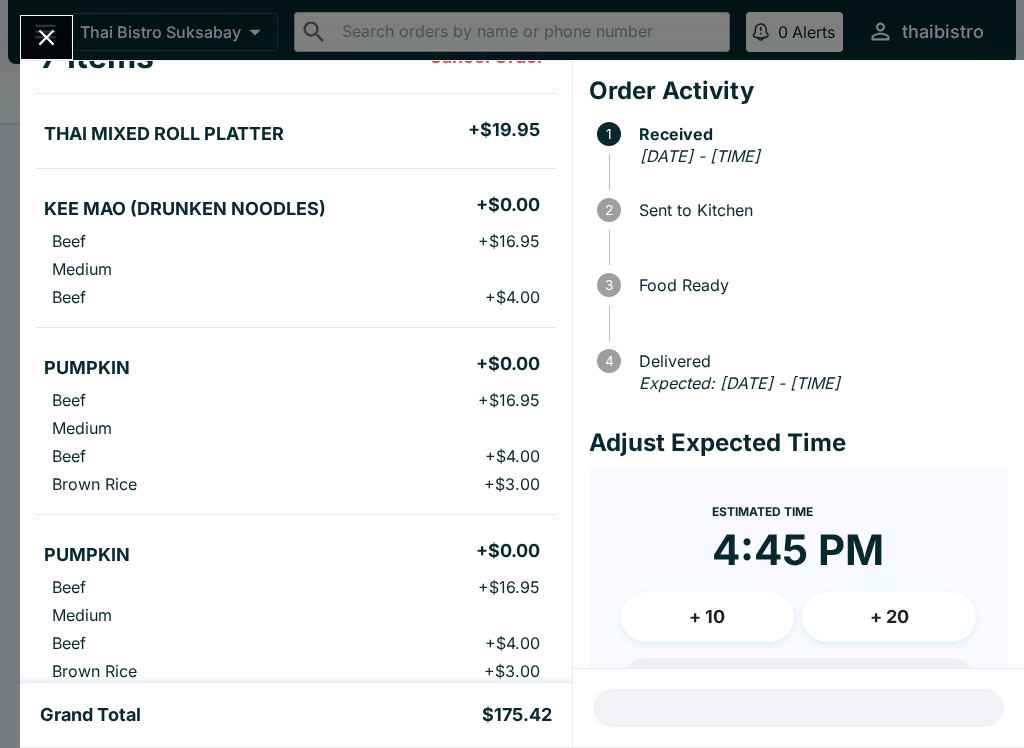 scroll, scrollTop: 139, scrollLeft: 0, axis: vertical 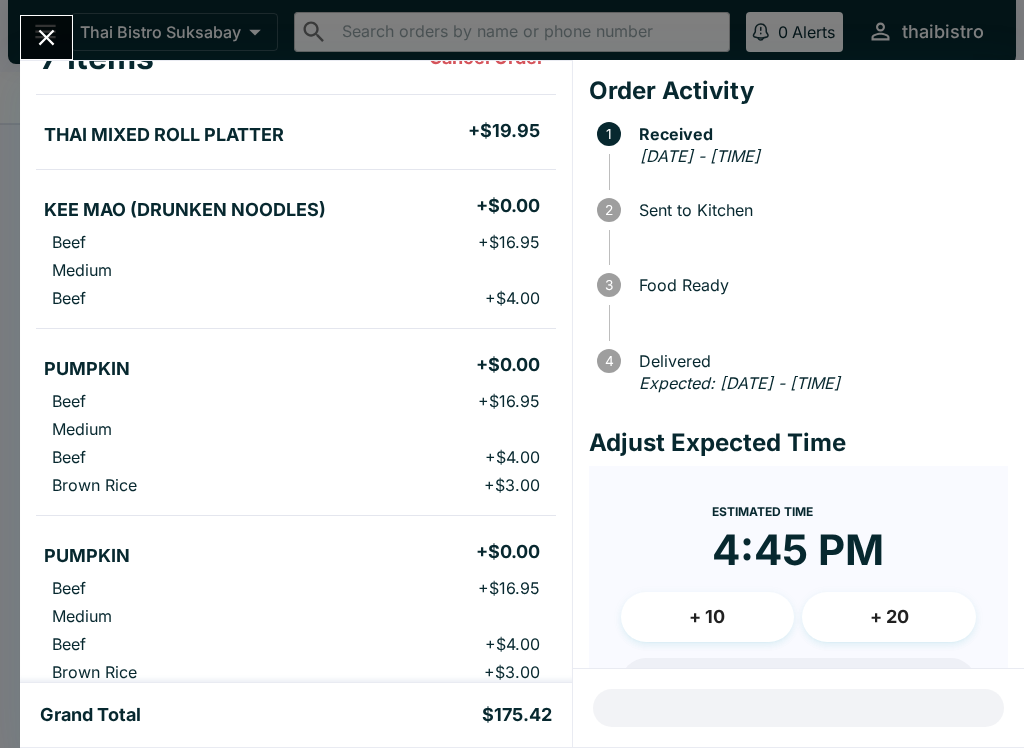click on "[FIRST] [LAST] Order # [ORDER_ID] Pickup 7 Items Cancel Order THAI MIXED ROLL PLATTER + [PRICE] KEE MAO (DRUNKEN NOODLES) + [PRICE] Beef + [PRICE] Medium Beef + [PRICE] PUMPKIN + [PRICE] Beef + [PRICE] Medium Beef + [PRICE] Brown Rice + [PRICE] PUMPKIN + [PRICE] Beef + [PRICE] Medium Beef + [PRICE] Brown Rice + [PRICE] BROCCOLI + [PRICE] Beef + [PRICE] Medium Beef + [PRICE] MANGO STICKY RICE + [PRICE] SPICY PAD PED + [PRICE] Beef + [PRICE] Medium Bean Sprouts + [PRICE] Special Instructions [FIRST] [LAST] [PHONE] Subtotal [PRICE] Beluga Fee [PRICE] Restaurant Fee [PRICE] Tips [PRICE] Sales Tax [PRICE] Preview Receipt Print Receipt Grand Total [PRICE] Order Activity 1 Received [DATE] - [TIME] 2 Sent to Kitchen   3 Food Ready   4 Delivered Expected: [DATE] - [TIME] Adjust Expected Time Estimated Time [TIME] + 10 + 20 Reset Update ETA" at bounding box center (512, 374) 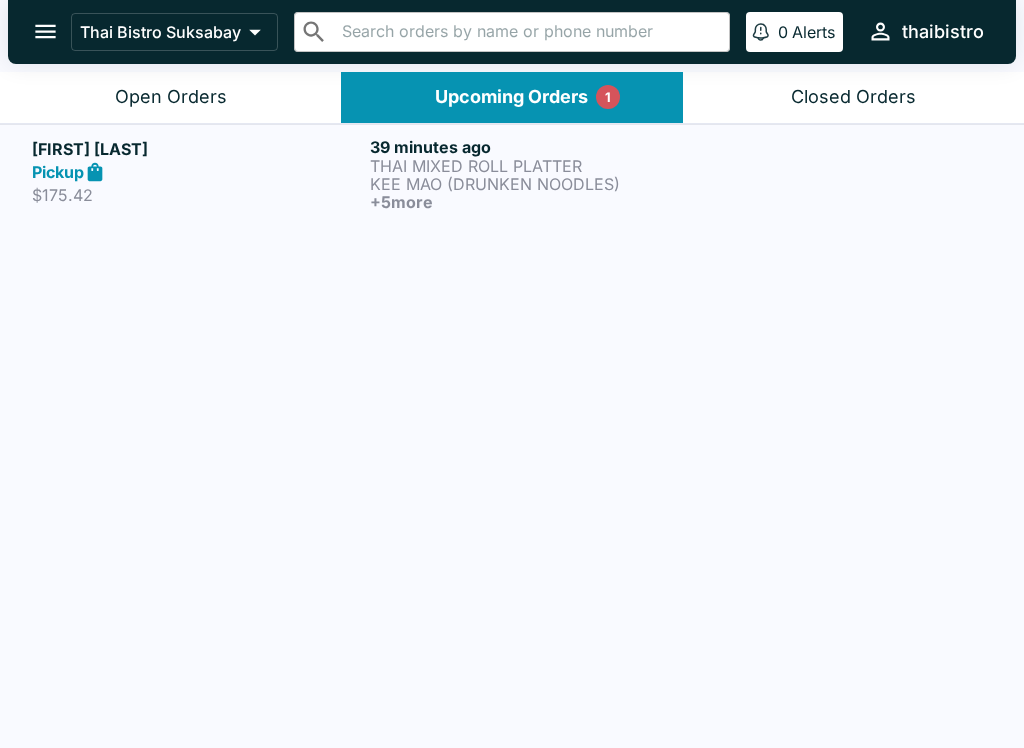 click on "Open Orders" at bounding box center (171, 97) 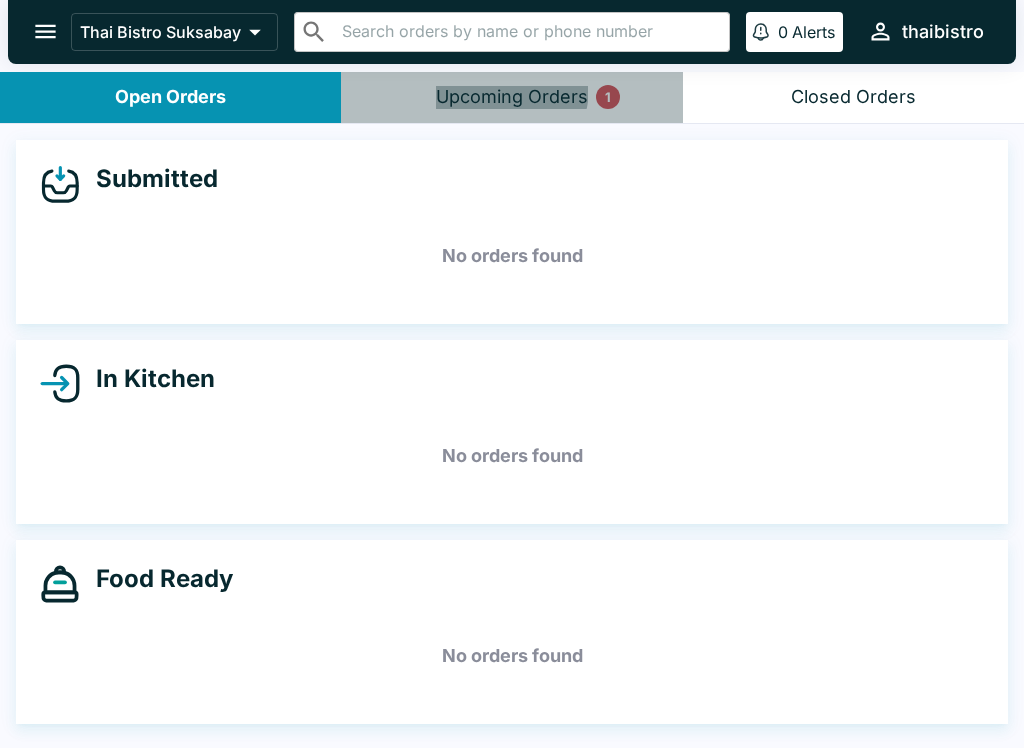 click on "Upcoming Orders 1" at bounding box center (512, 97) 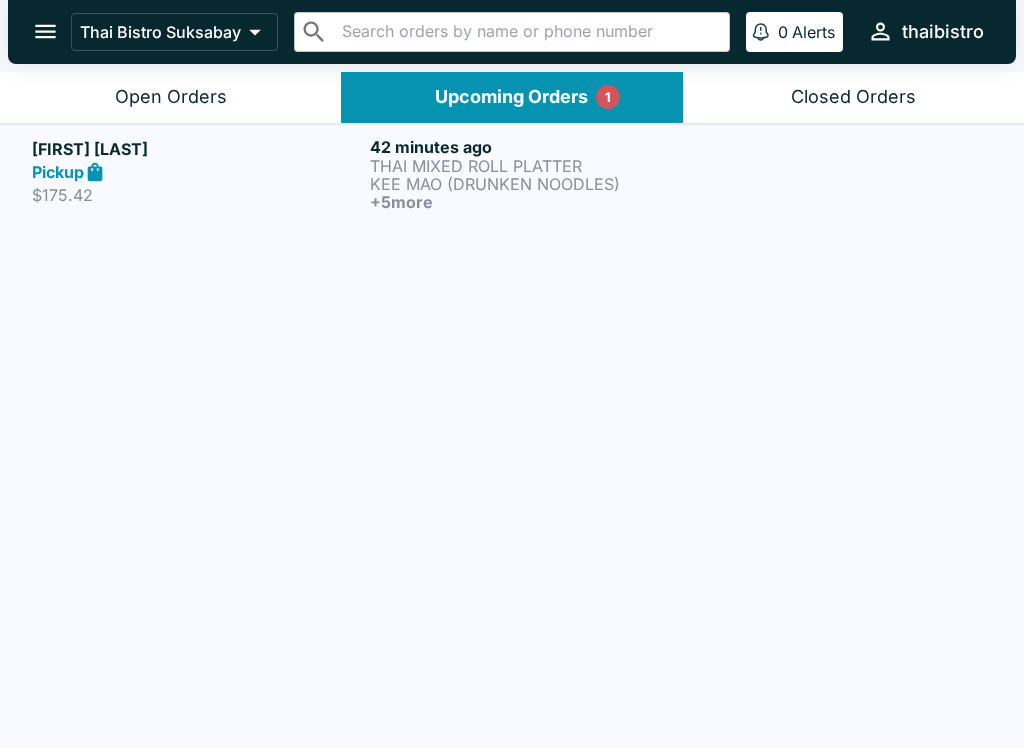 click on "[FIRST] [LAST] Pickup [PRICE] [TIME] THAI MIXED ROLL PLATTER KEE MAO (DRUNKEN NOODLES) + 5  more" at bounding box center [512, 173] 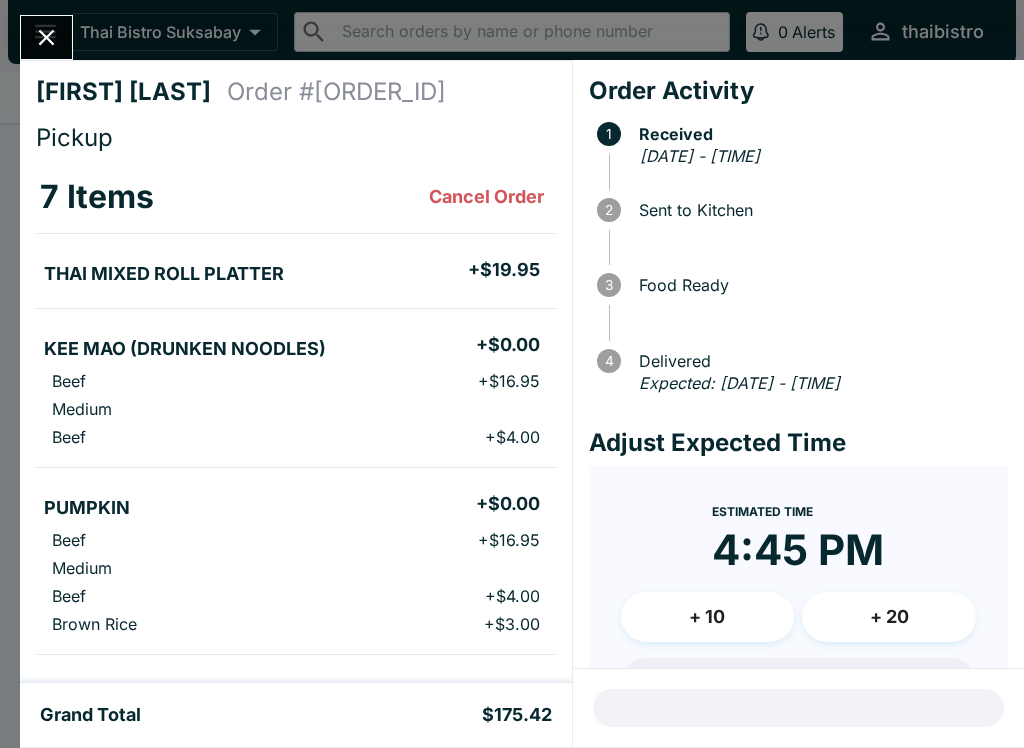 click on "[FIRST] [LAST] Order # [ORDER_ID] Pickup 7 Items Cancel Order THAI MIXED ROLL PLATTER + [PRICE] KEE MAO (DRUNKEN NOODLES) + [PRICE] Beef + [PRICE] Medium Beef + [PRICE] PUMPKIN + [PRICE] Beef + [PRICE] Medium Beef + [PRICE] Brown Rice + [PRICE] PUMPKIN + [PRICE] Beef + [PRICE] Medium Beef + [PRICE] Brown Rice + [PRICE] BROCCOLI + [PRICE] Beef + [PRICE] Medium Beef + [PRICE] MANGO STICKY RICE + [PRICE] SPICY PAD PED + [PRICE] Beef + [PRICE] Medium Bean Sprouts + [PRICE] Special Instructions [FIRST] [LAST] [PHONE] Subtotal [PRICE] Beluga Fee [PRICE] Restaurant Fee [PRICE] Tips [PRICE] Sales Tax [PRICE] Preview Receipt Print Receipt Grand Total [PRICE] Order Activity 1 Received [DATE] - [TIME] 2 Sent to Kitchen   3 Food Ready   4 Delivered Expected: [DATE] - [TIME] Adjust Expected Time Estimated Time [TIME] + 10 + 20 Reset Update ETA" at bounding box center (512, 374) 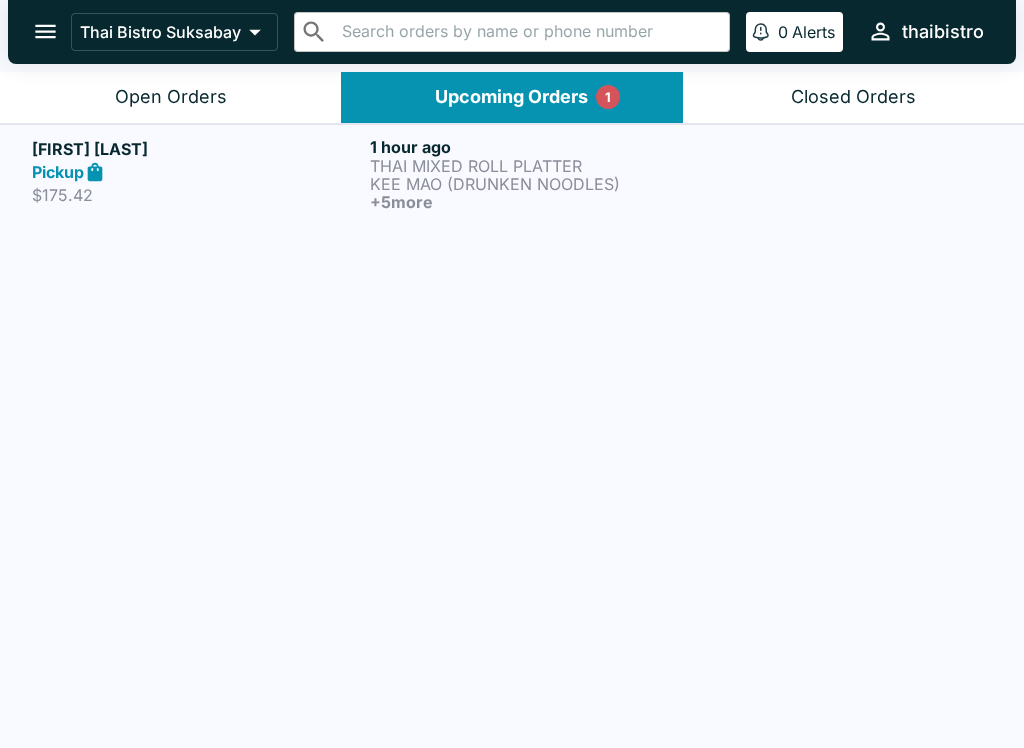 click on "Thai Bistro Suksabay" at bounding box center [174, 32] 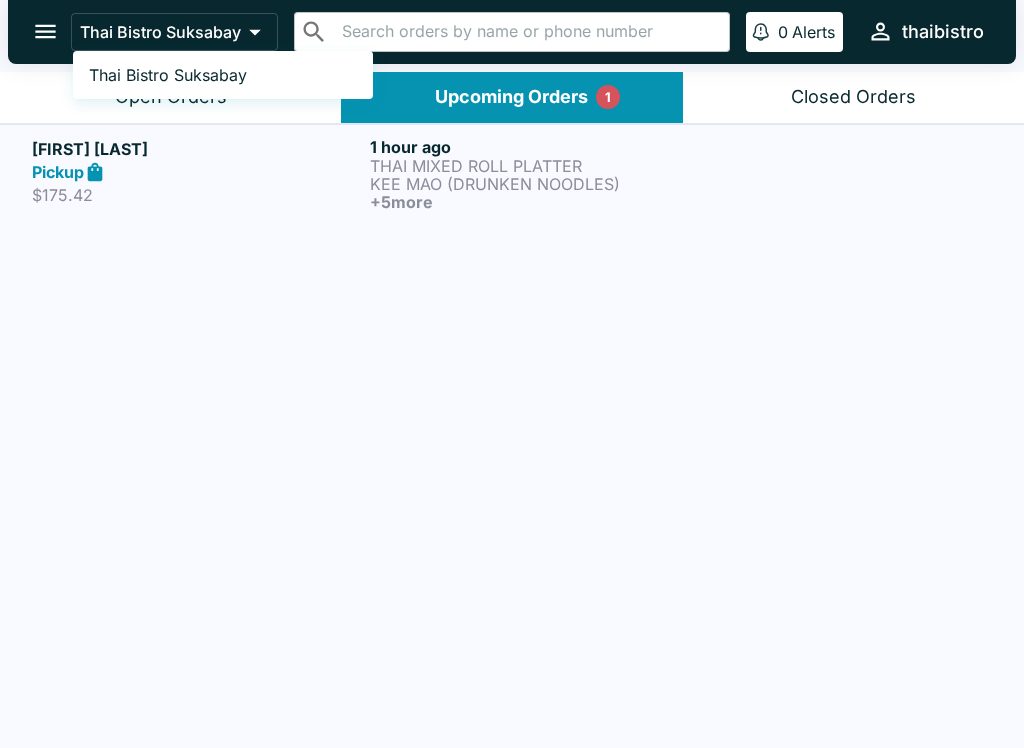 click at bounding box center (512, 374) 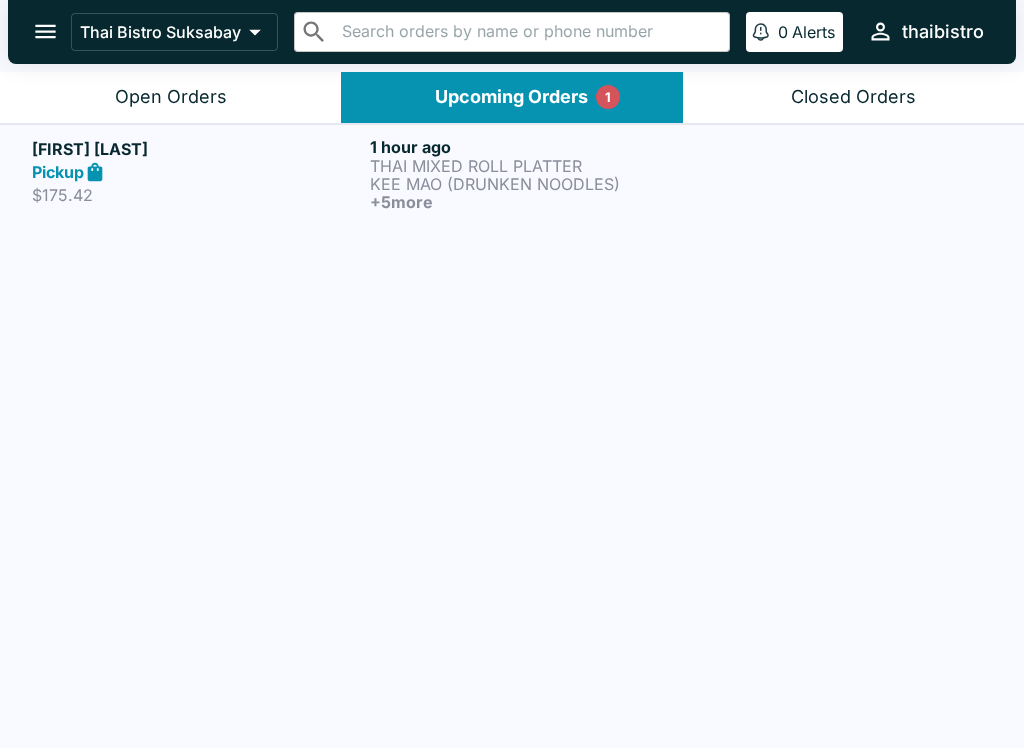 click on "Pickup" at bounding box center [197, 172] 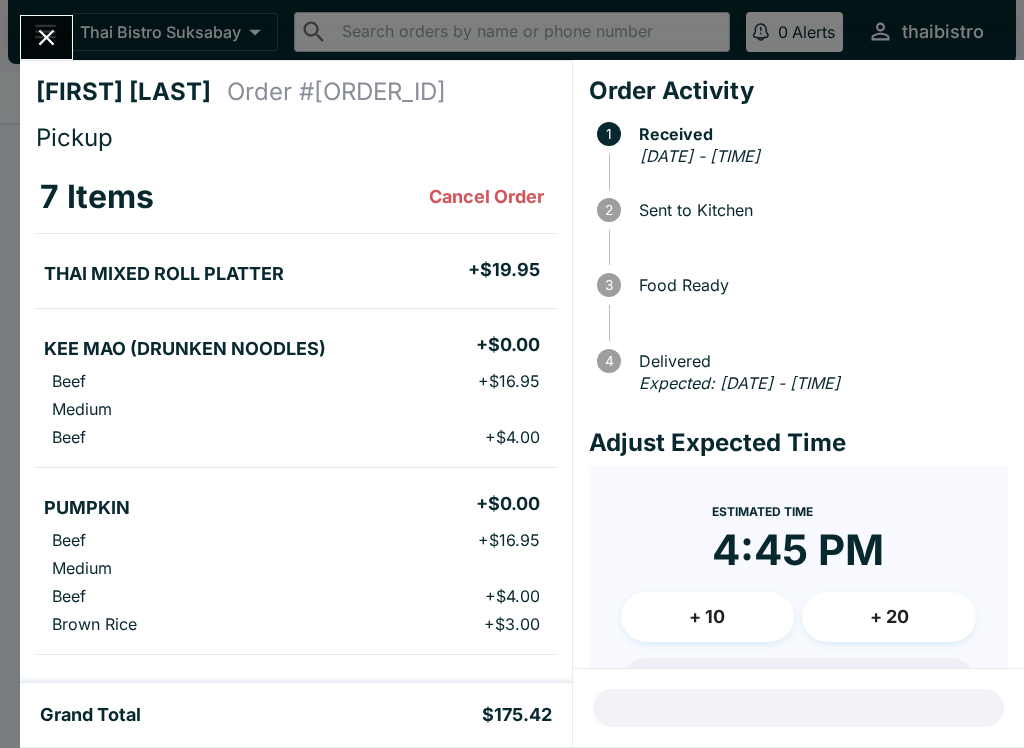 scroll, scrollTop: 0, scrollLeft: 0, axis: both 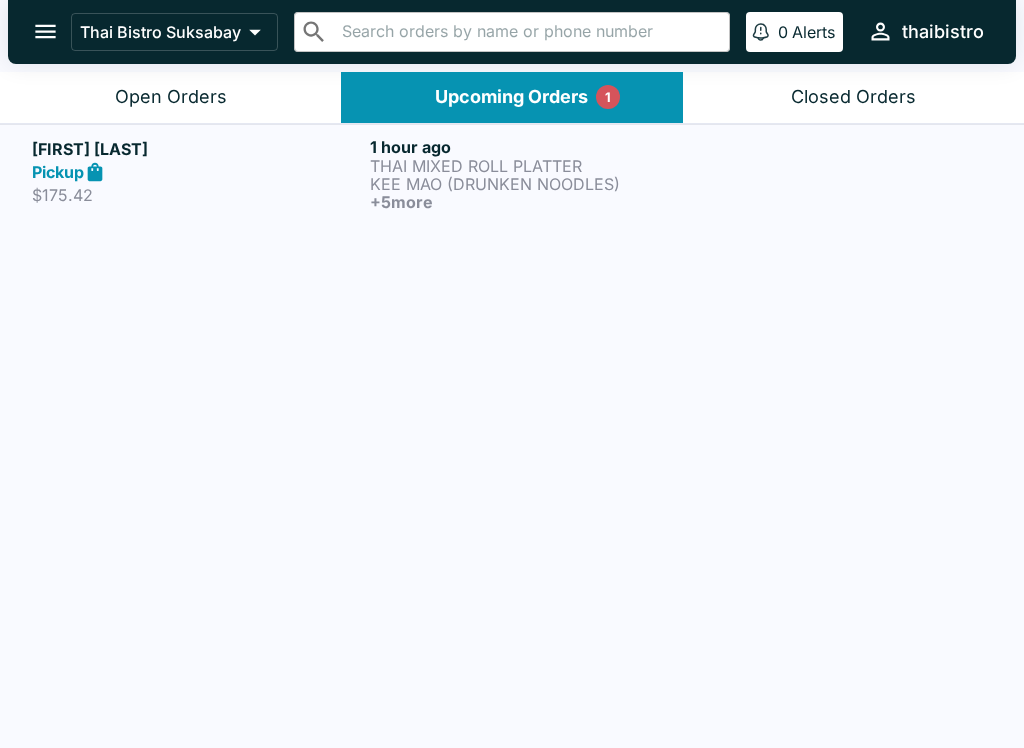 click on "Open Orders" at bounding box center [171, 97] 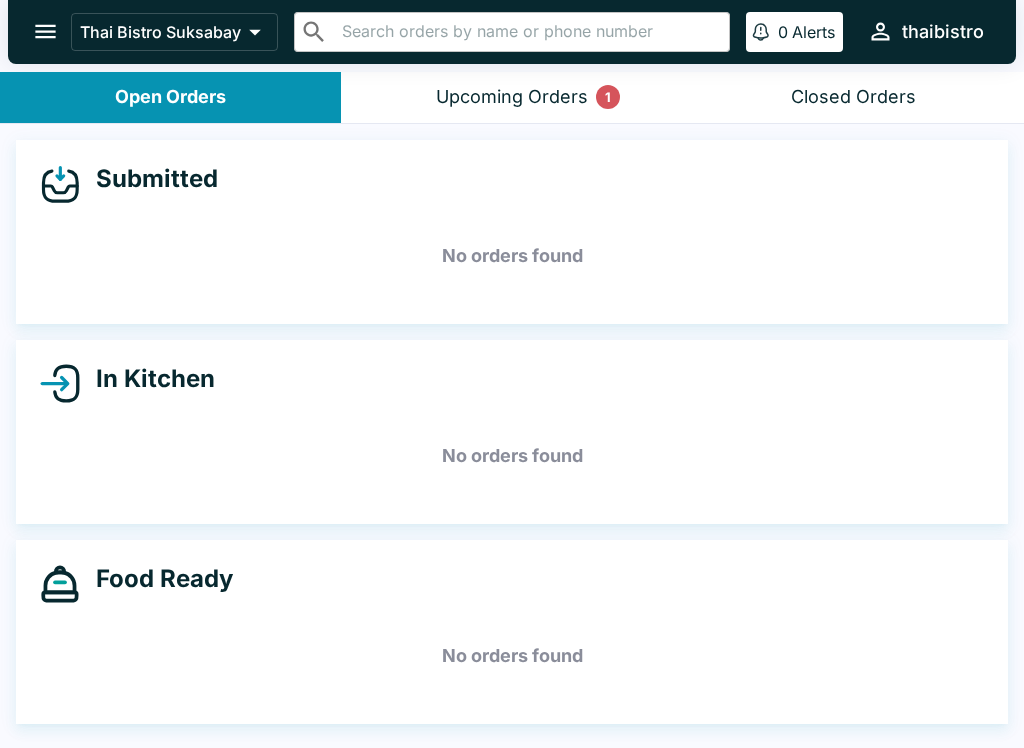 click on "Upcoming Orders 1" at bounding box center [512, 97] 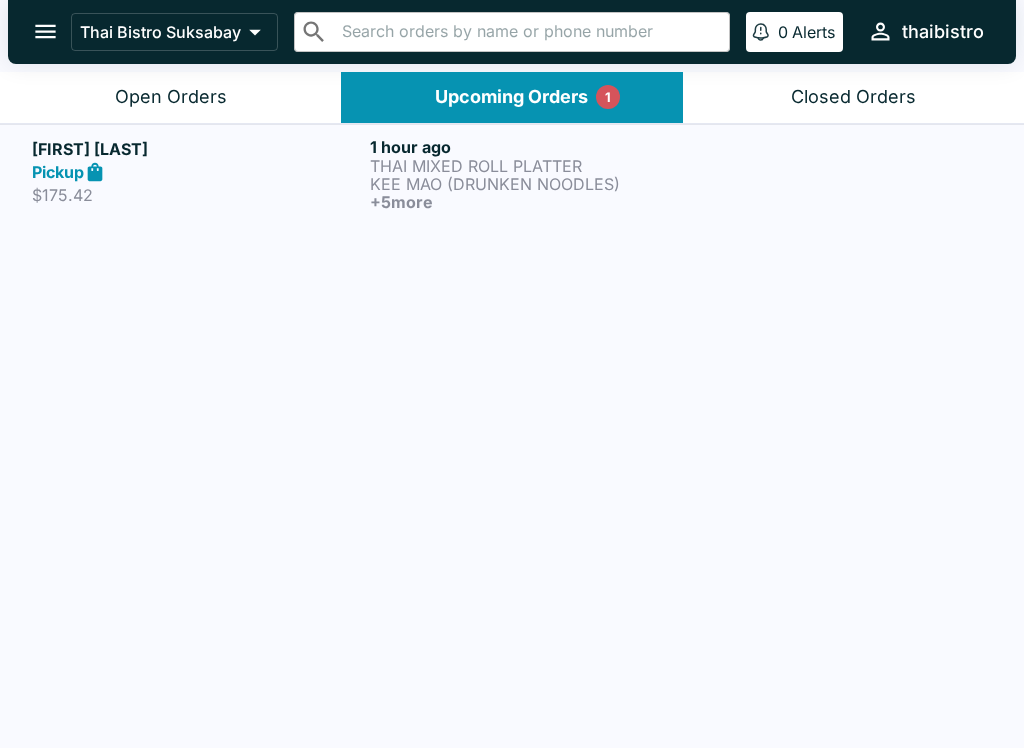 click on "+ 5  more" at bounding box center [535, 202] 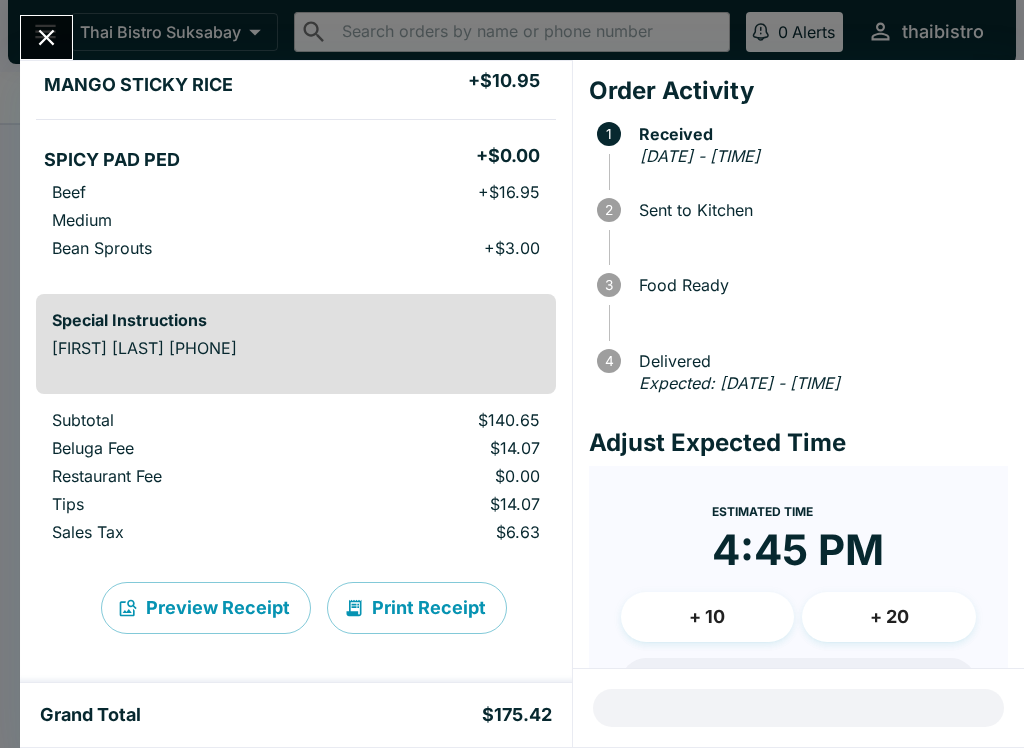 scroll, scrollTop: 956, scrollLeft: 0, axis: vertical 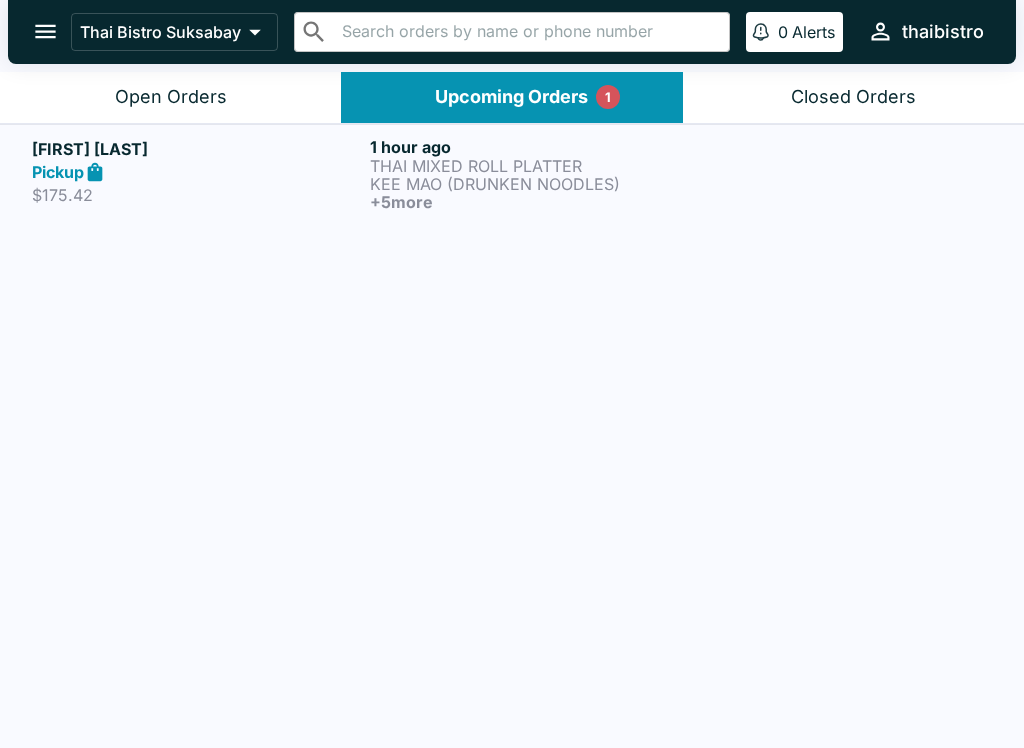 click on "Open Orders" at bounding box center [170, 97] 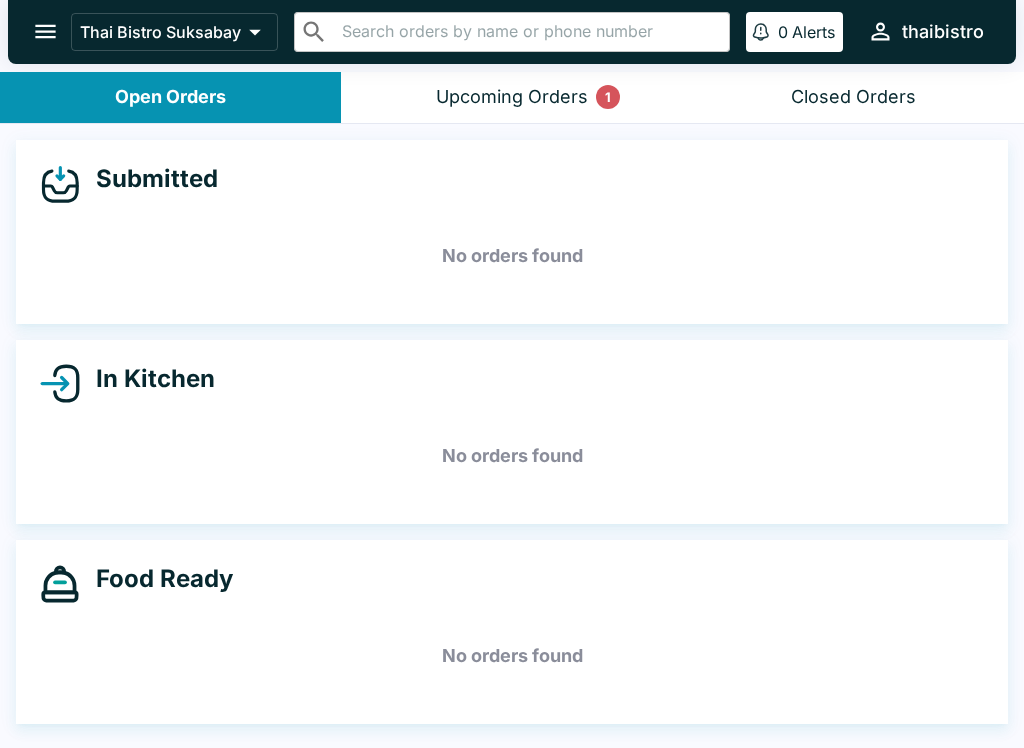 click on "Upcoming Orders 1" at bounding box center (512, 97) 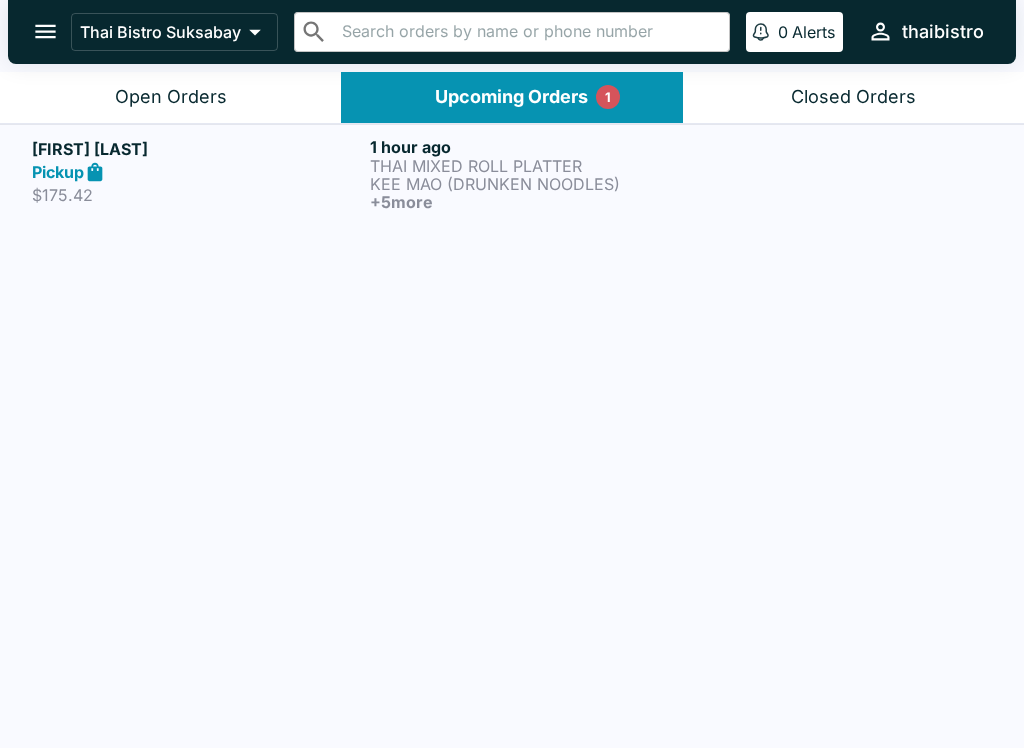 click on "KEE MAO (DRUNKEN NOODLES)" at bounding box center (535, 184) 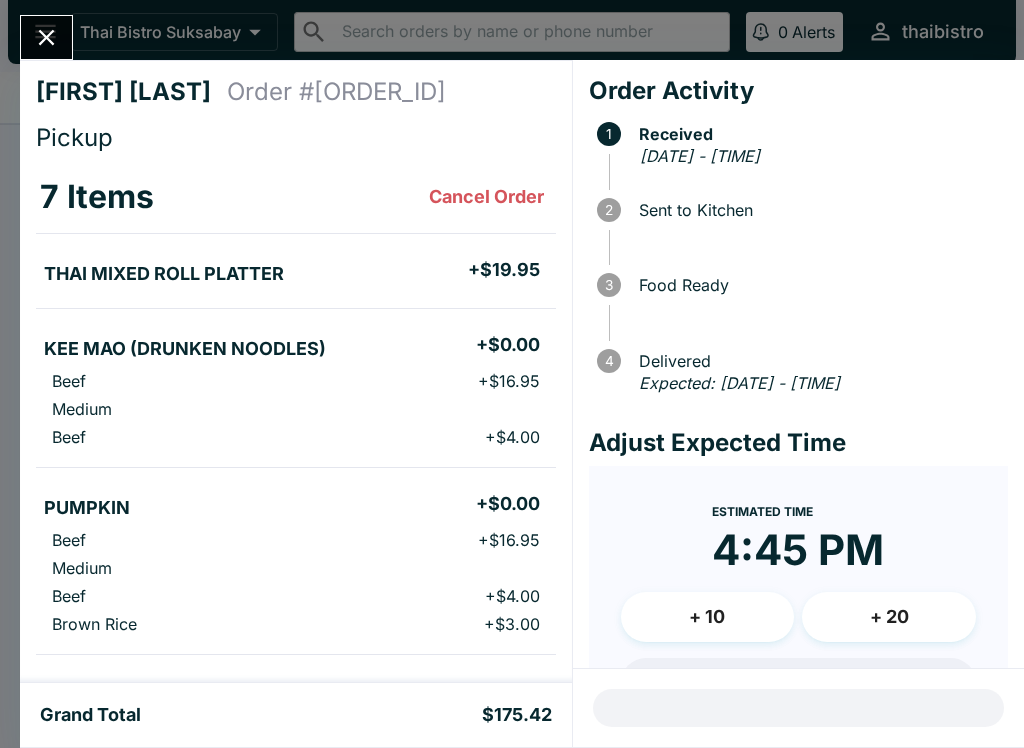 click 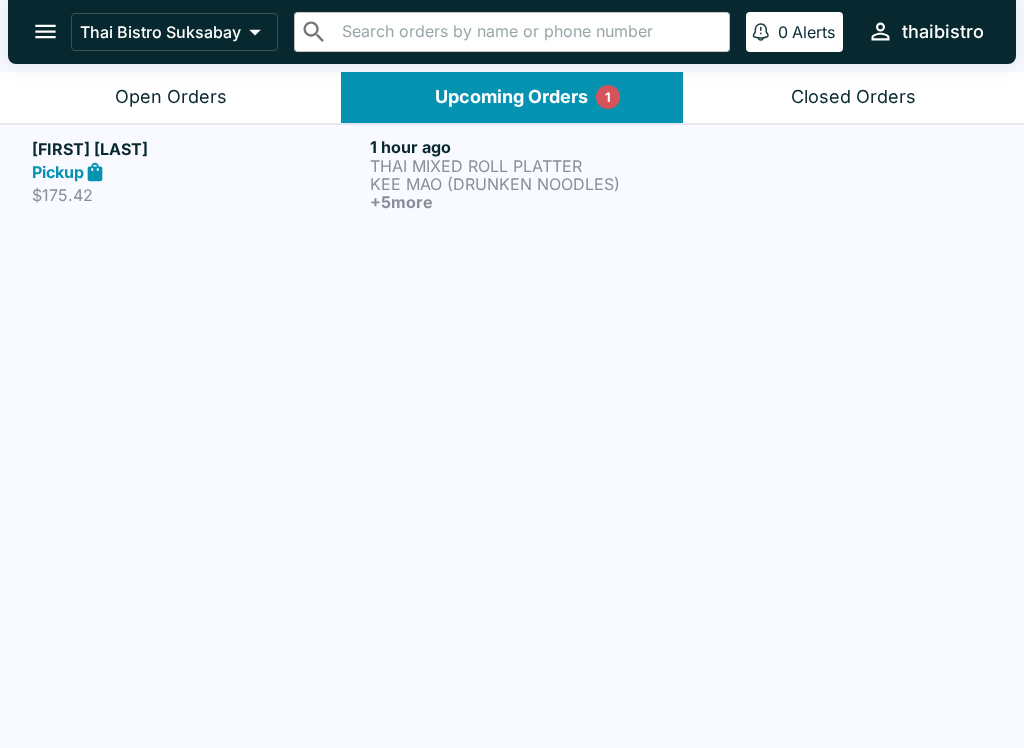 click on "Open Orders" at bounding box center [170, 97] 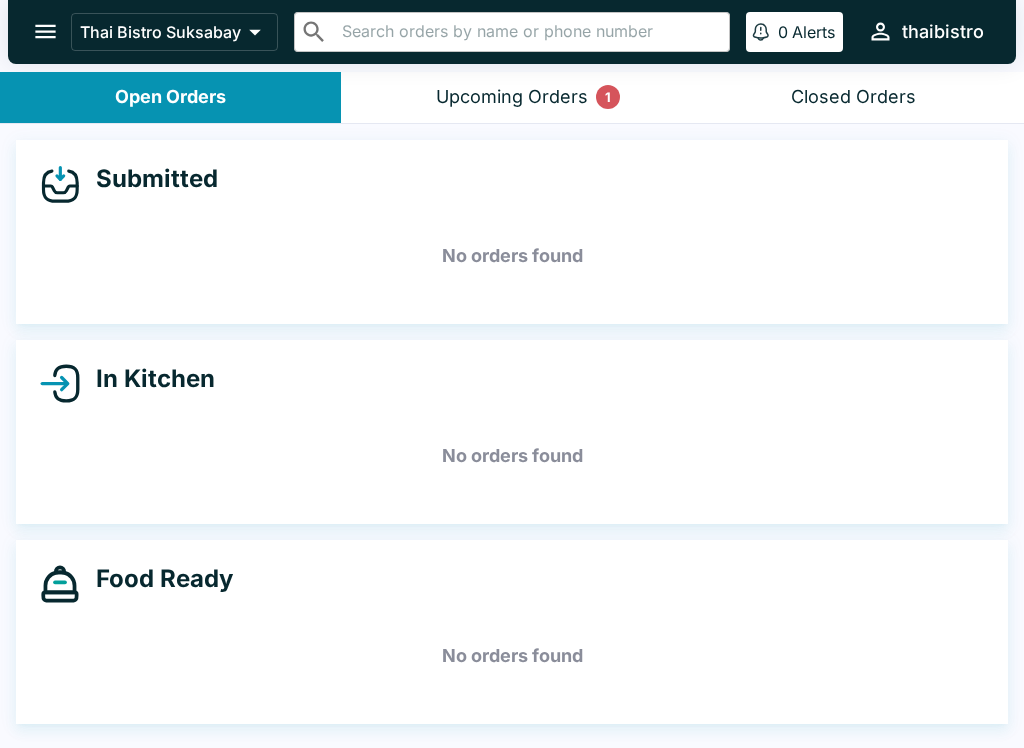 click on "Upcoming Orders 1" at bounding box center [511, 97] 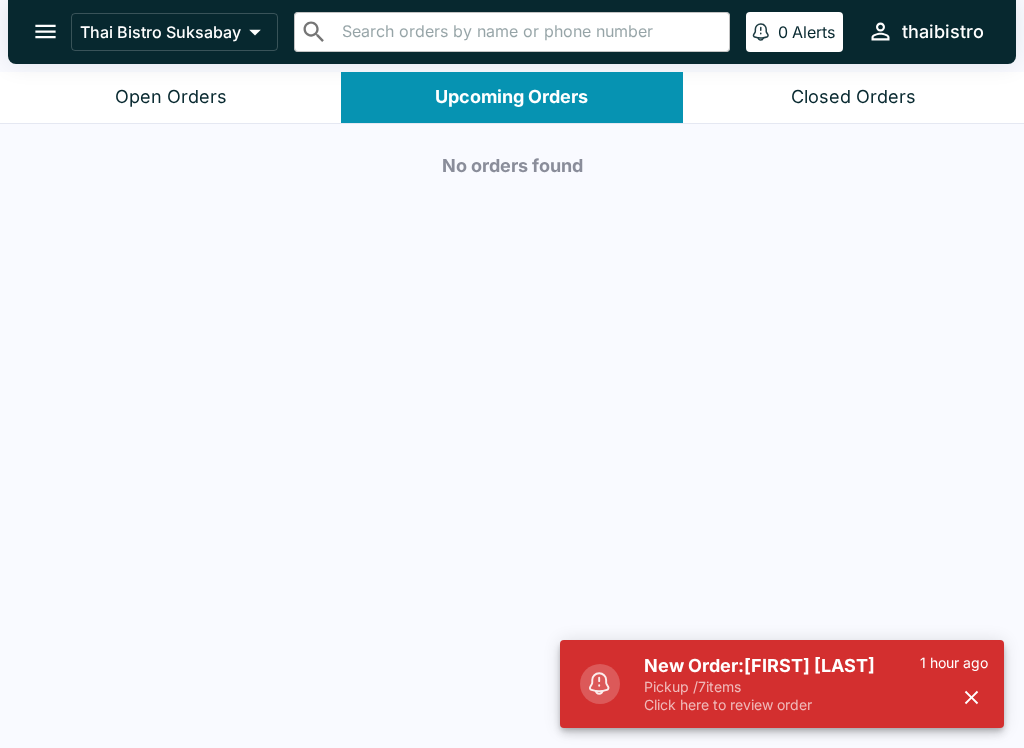 click on "New Order:  [FIRST] [LAST]" at bounding box center (782, 666) 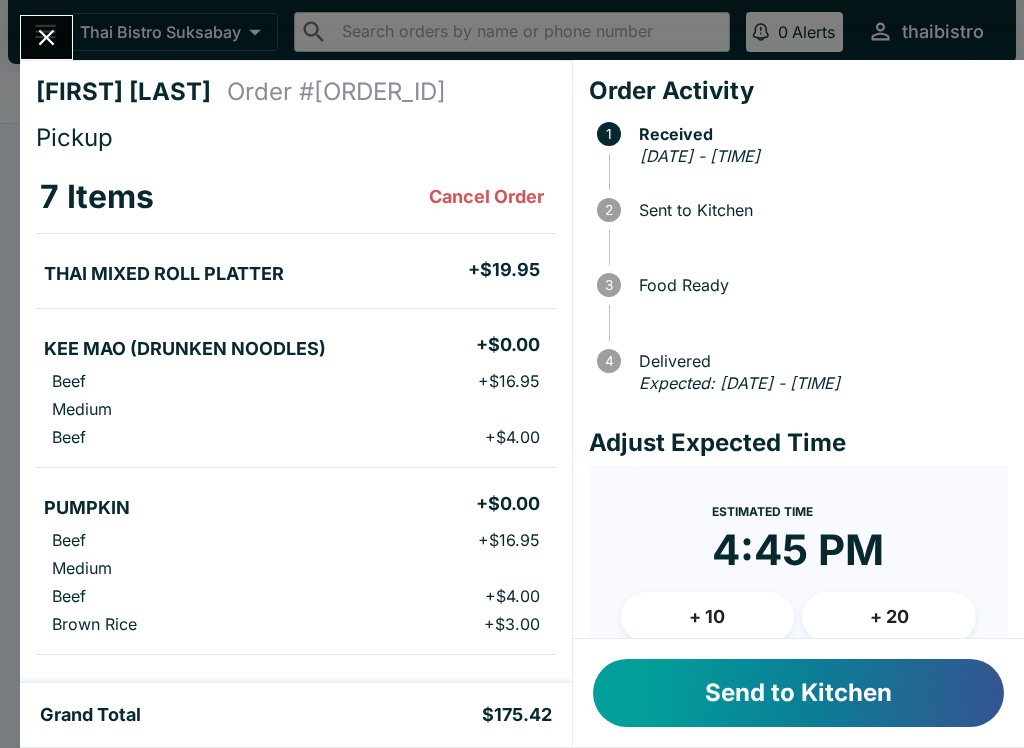 click on "Send to Kitchen" at bounding box center [798, 693] 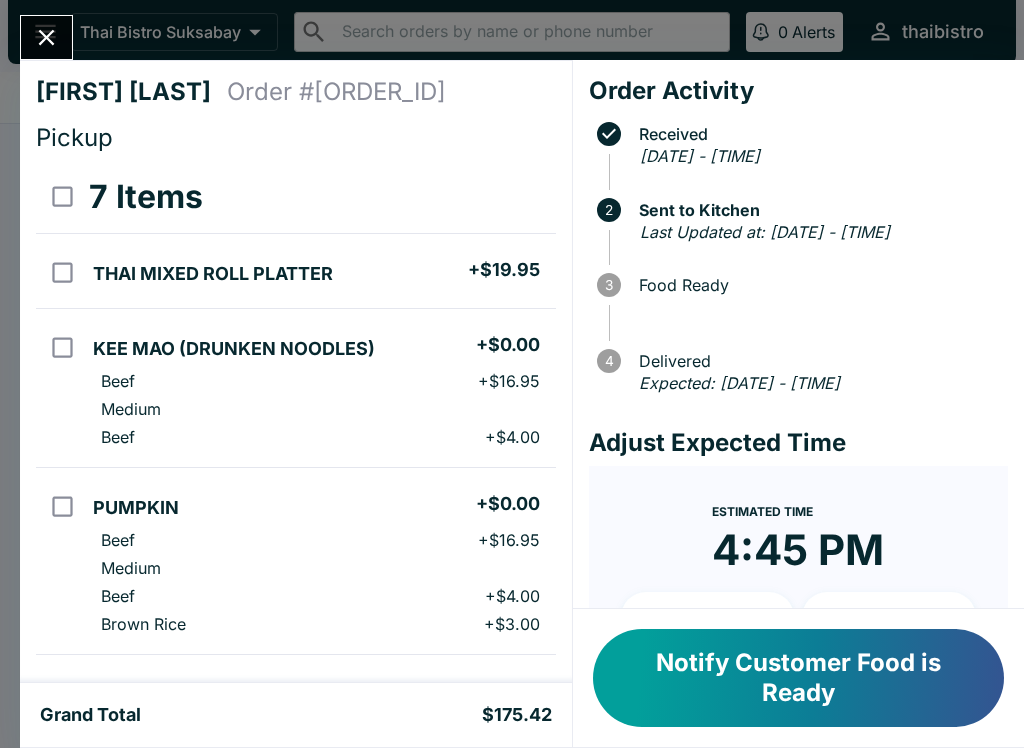 scroll, scrollTop: 0, scrollLeft: 0, axis: both 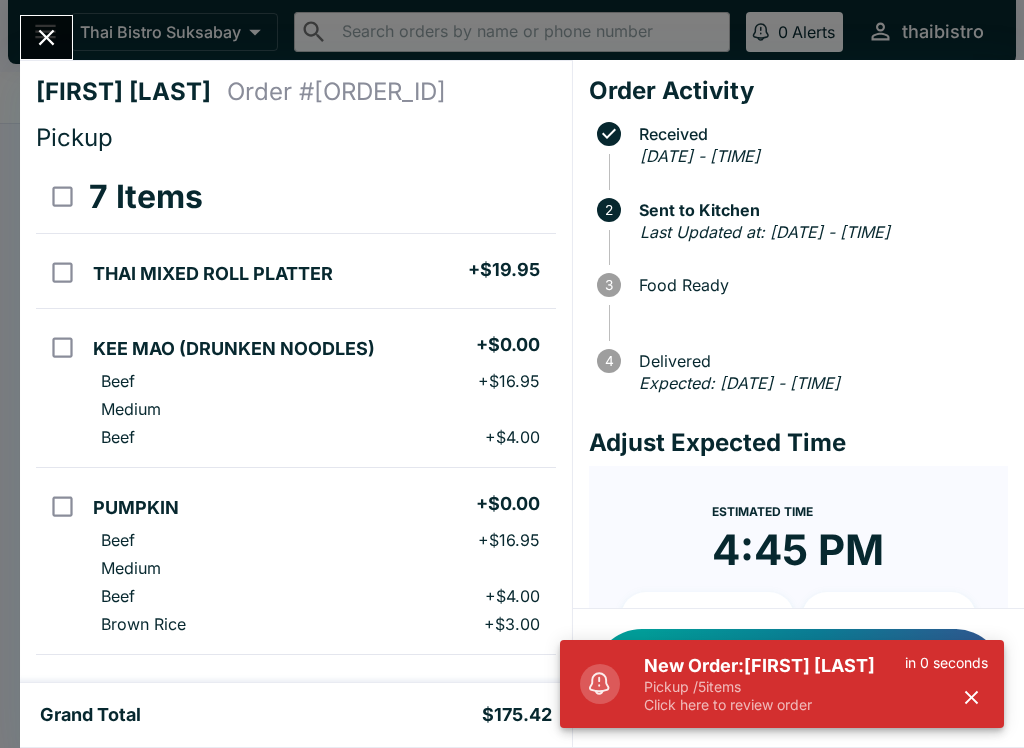 click at bounding box center [46, 37] 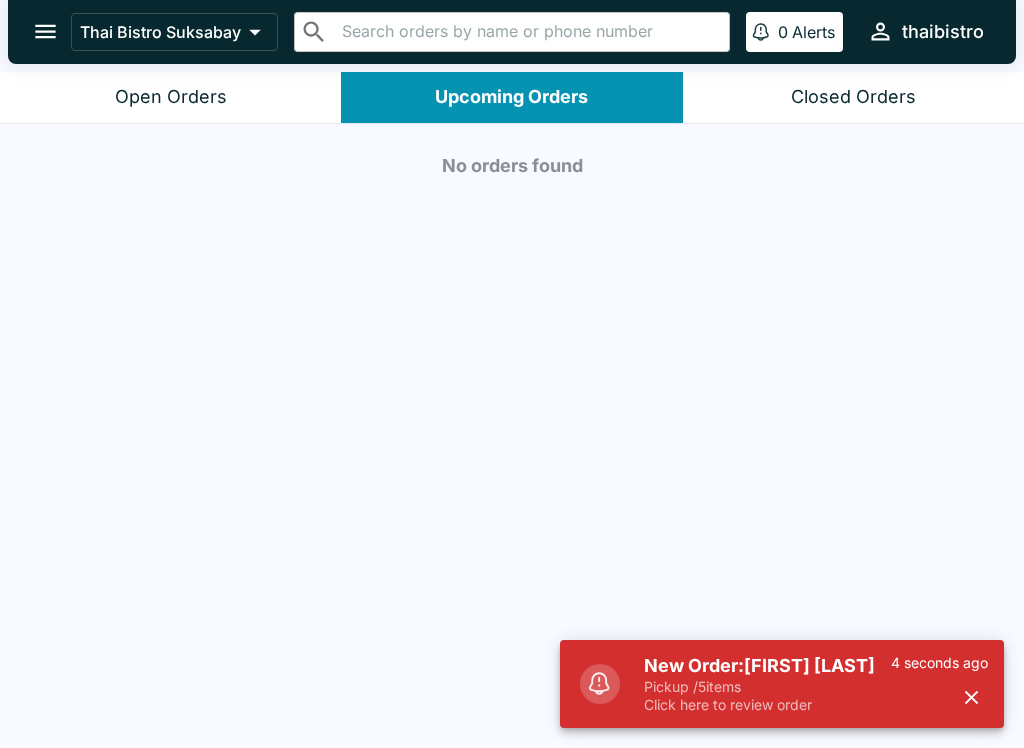 click on "Thai Bistro Suksabay ​ ​ 0 Alerts thaibistro" at bounding box center (512, 36) 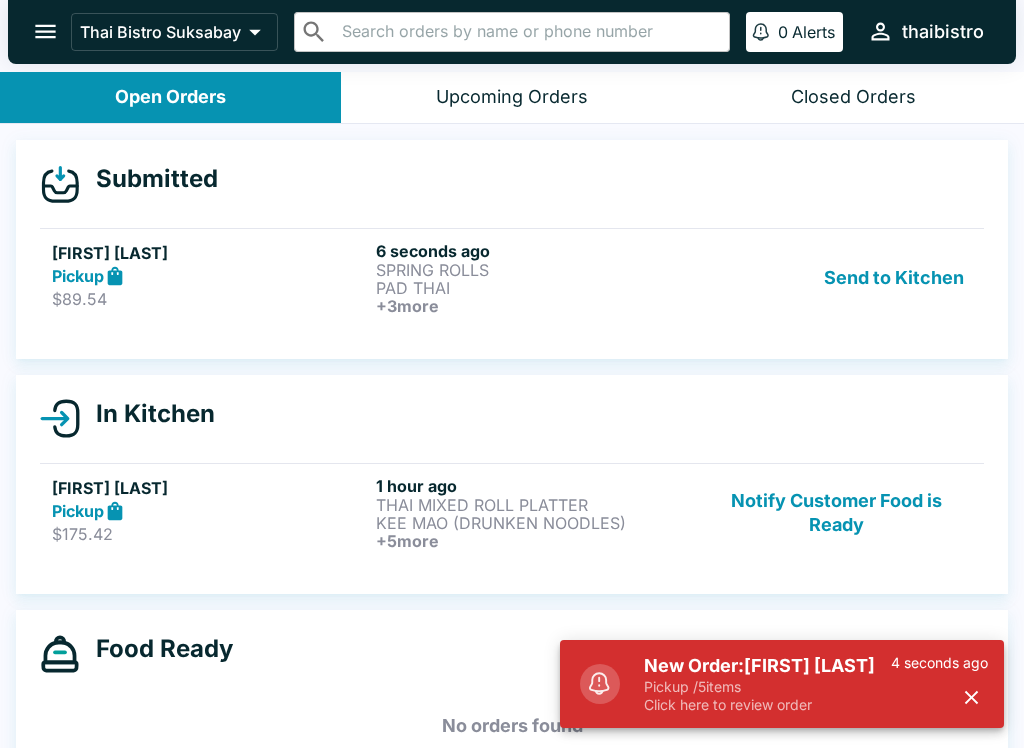 click on "[FIRST] [LAST] Pickup [PRICE] [TIME] SPRING ROLLS PAD THAI + 3  more Send to Kitchen" at bounding box center [512, 277] 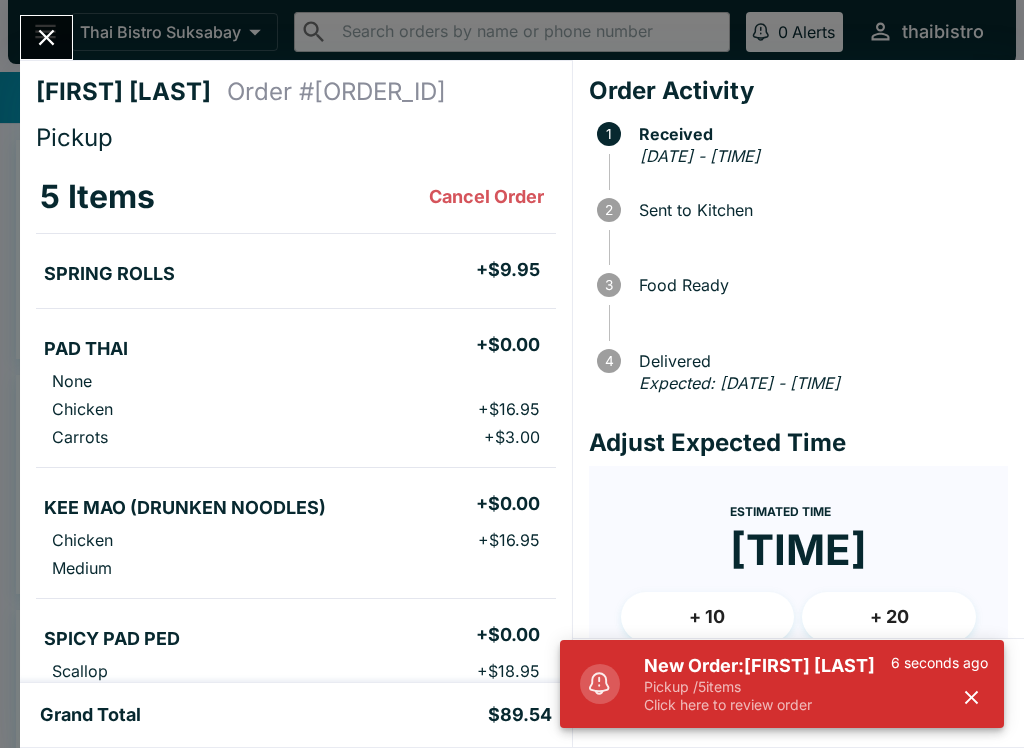 click on "Pickup   /  5  items" at bounding box center [767, 687] 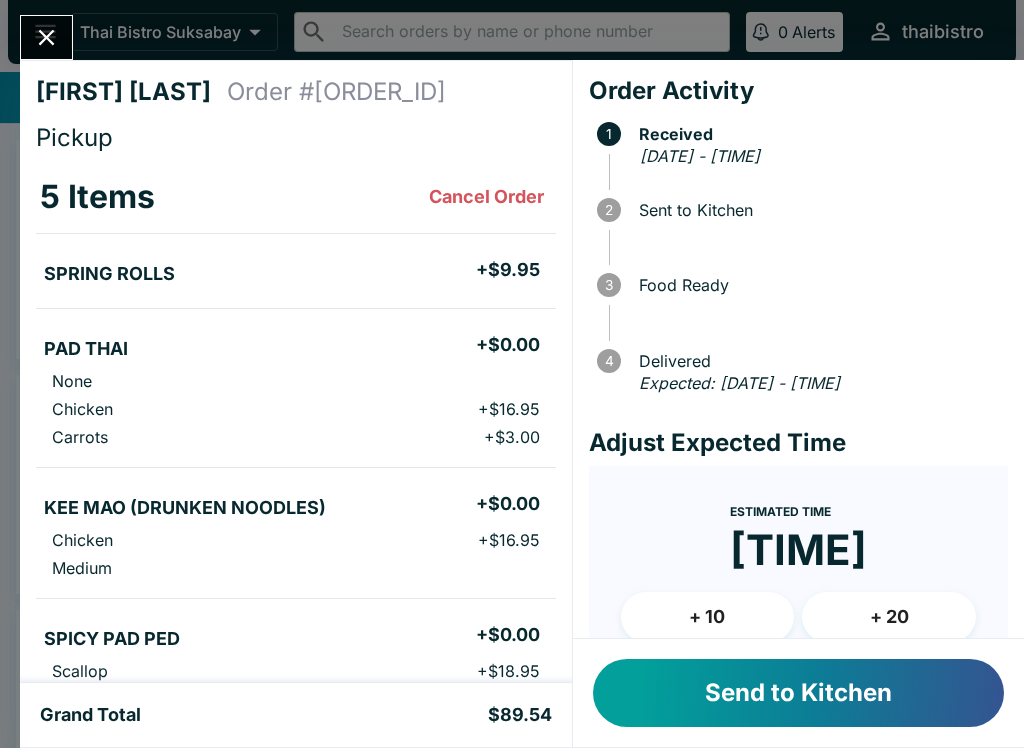click on "Send to Kitchen" at bounding box center (798, 693) 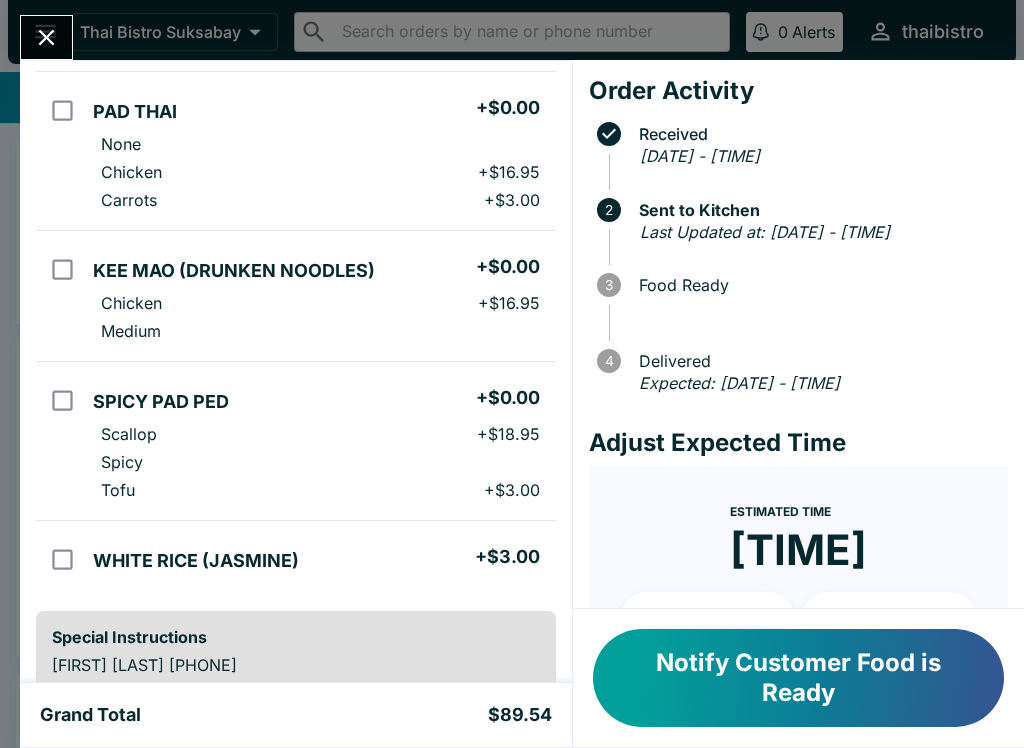 scroll, scrollTop: 248, scrollLeft: 0, axis: vertical 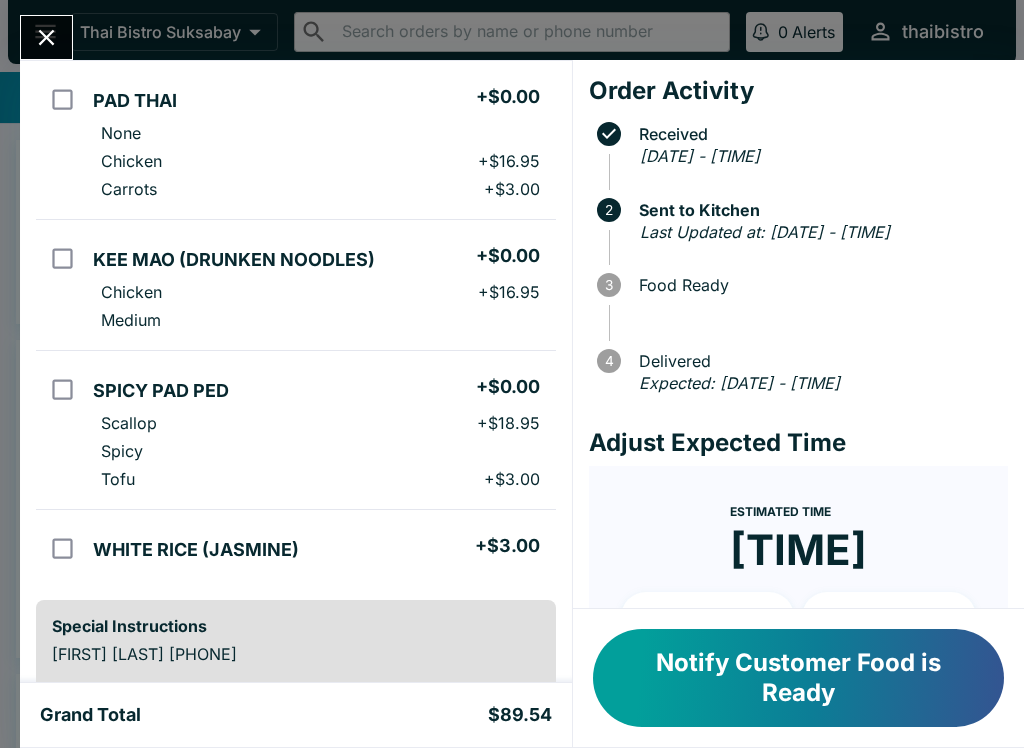 click at bounding box center (46, 37) 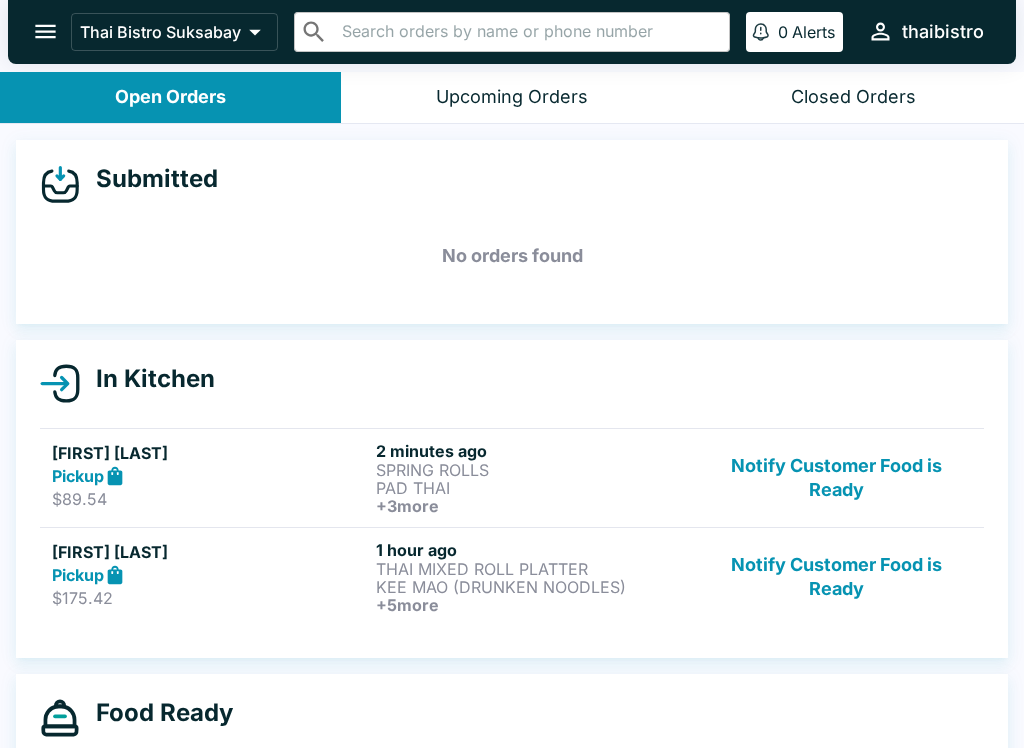 click on "Pickup" at bounding box center (210, 575) 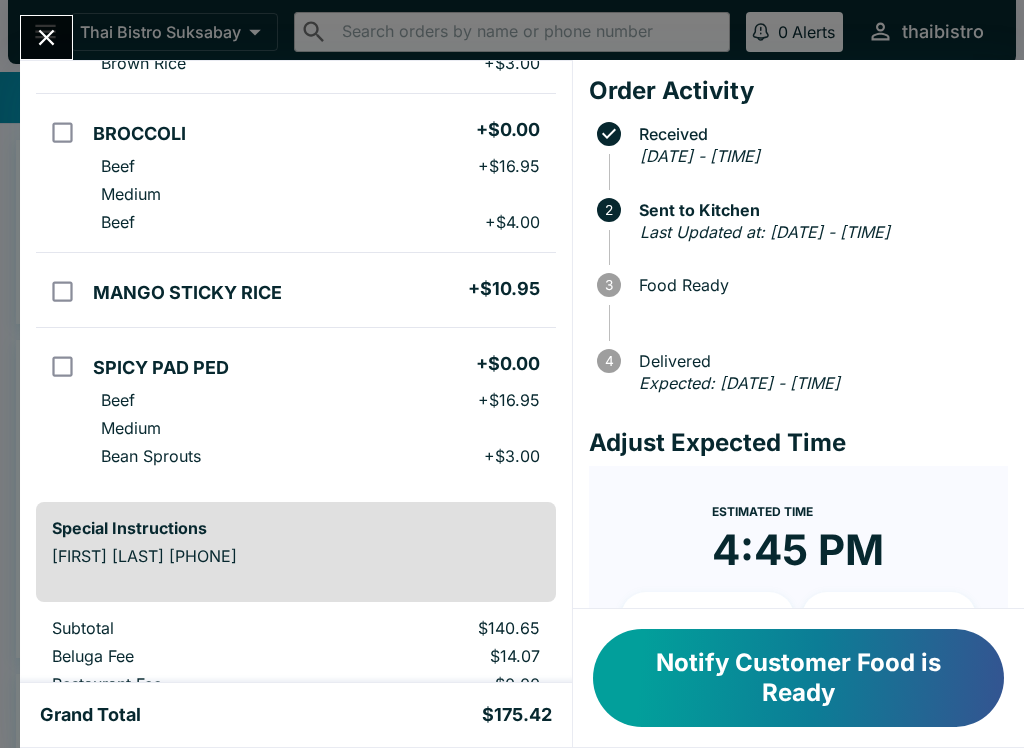 scroll, scrollTop: 762, scrollLeft: 0, axis: vertical 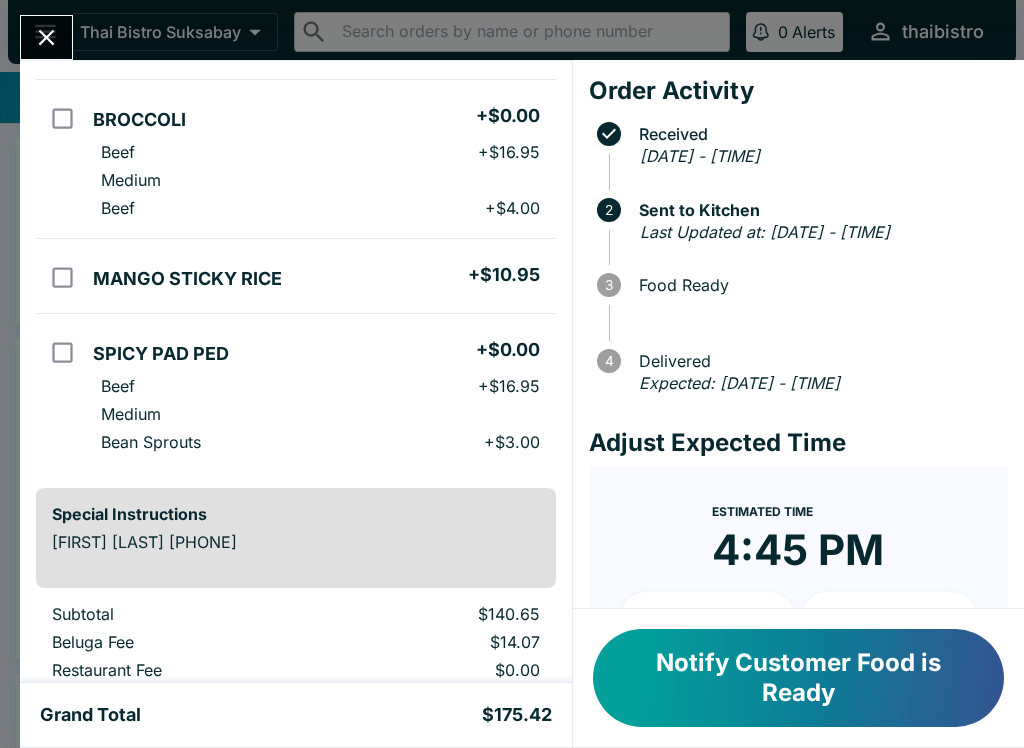 click 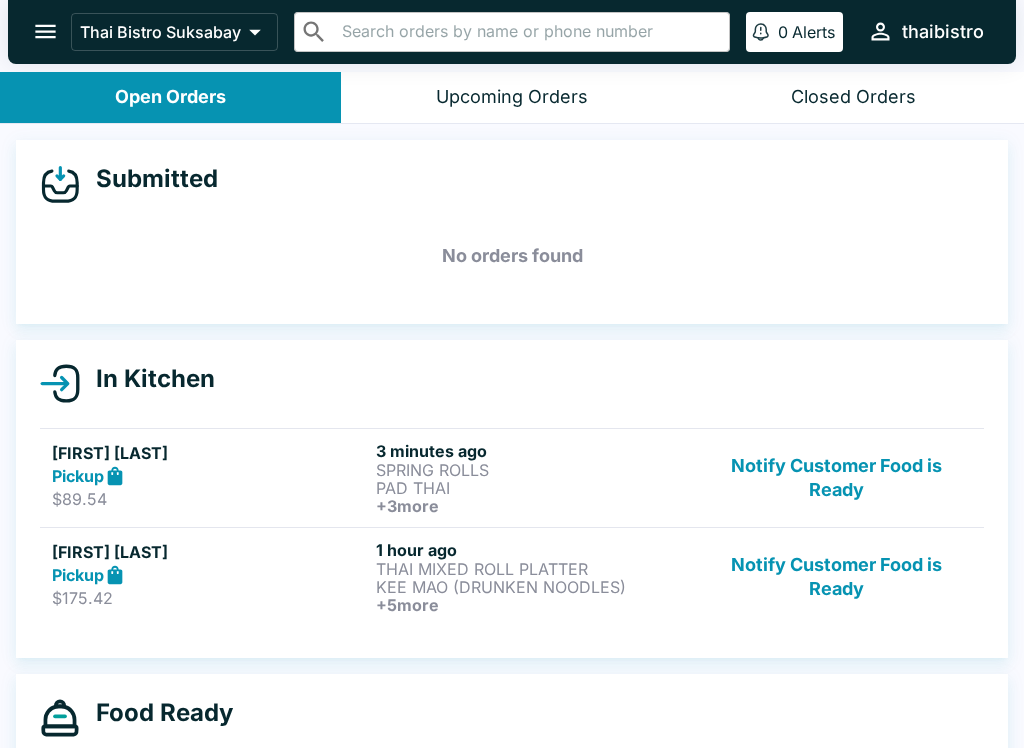 click on "Notify Customer Food is Ready" at bounding box center [836, 577] 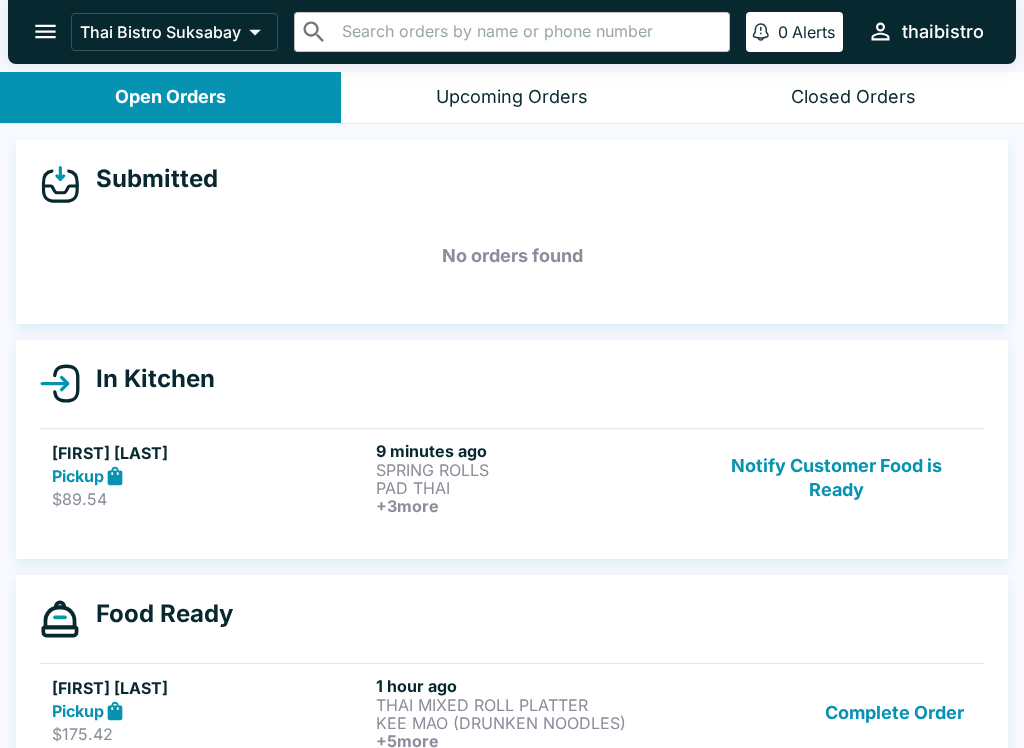 click on "Notify Customer Food is Ready" at bounding box center [836, 478] 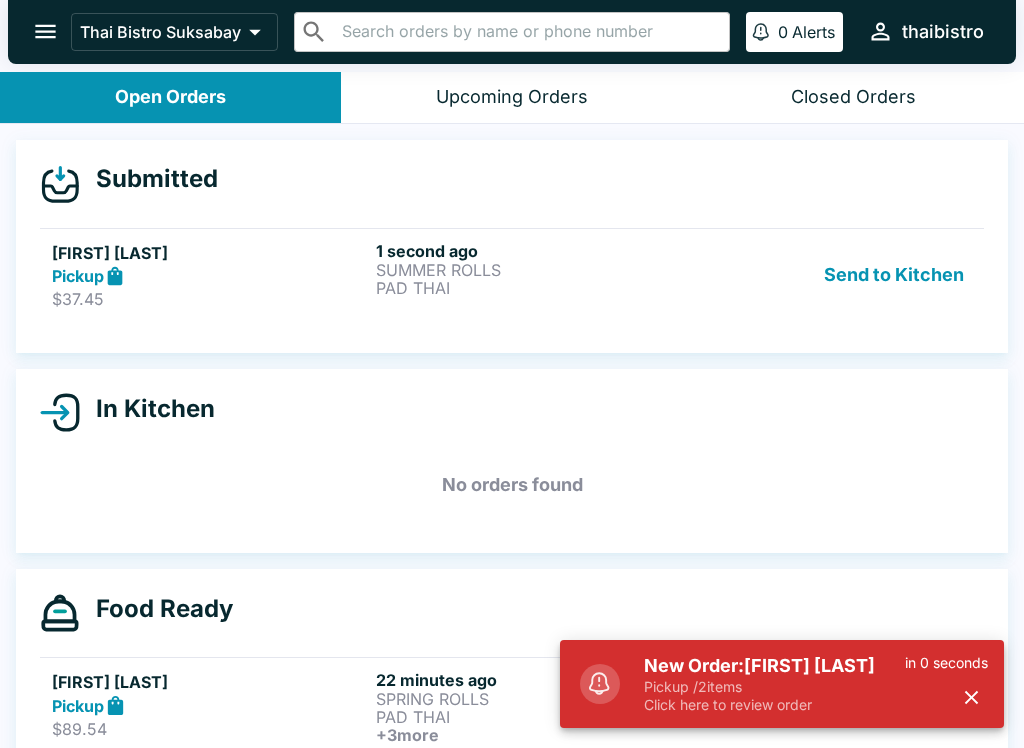 click on "Click here to review order" at bounding box center (774, 705) 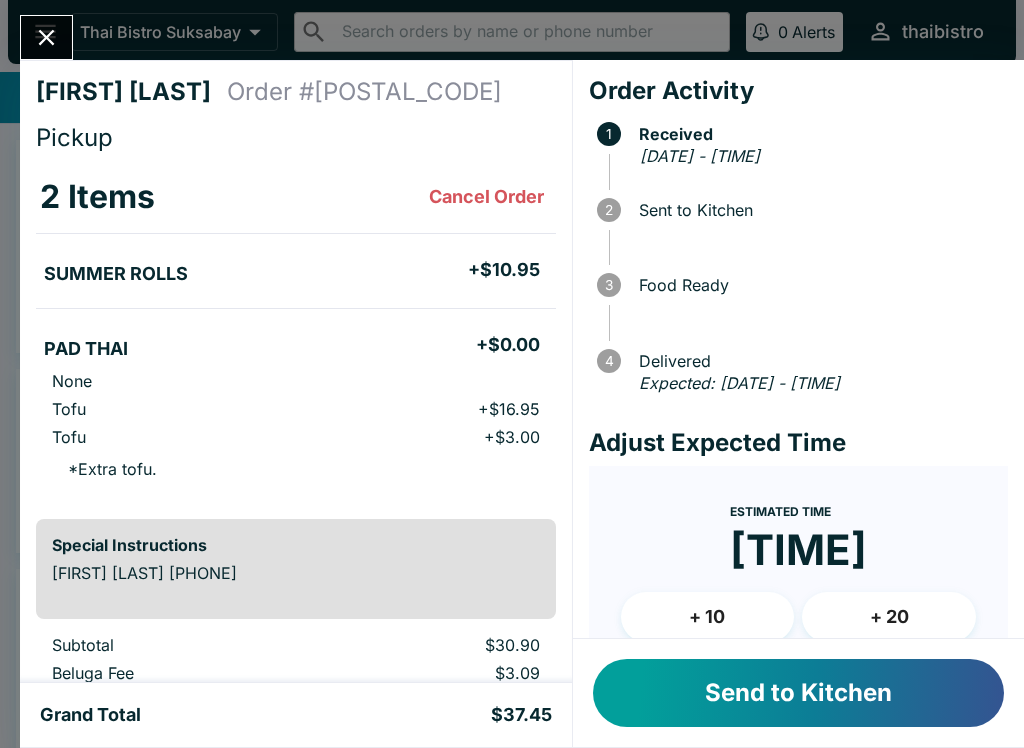 click on "Send to Kitchen" at bounding box center (798, 693) 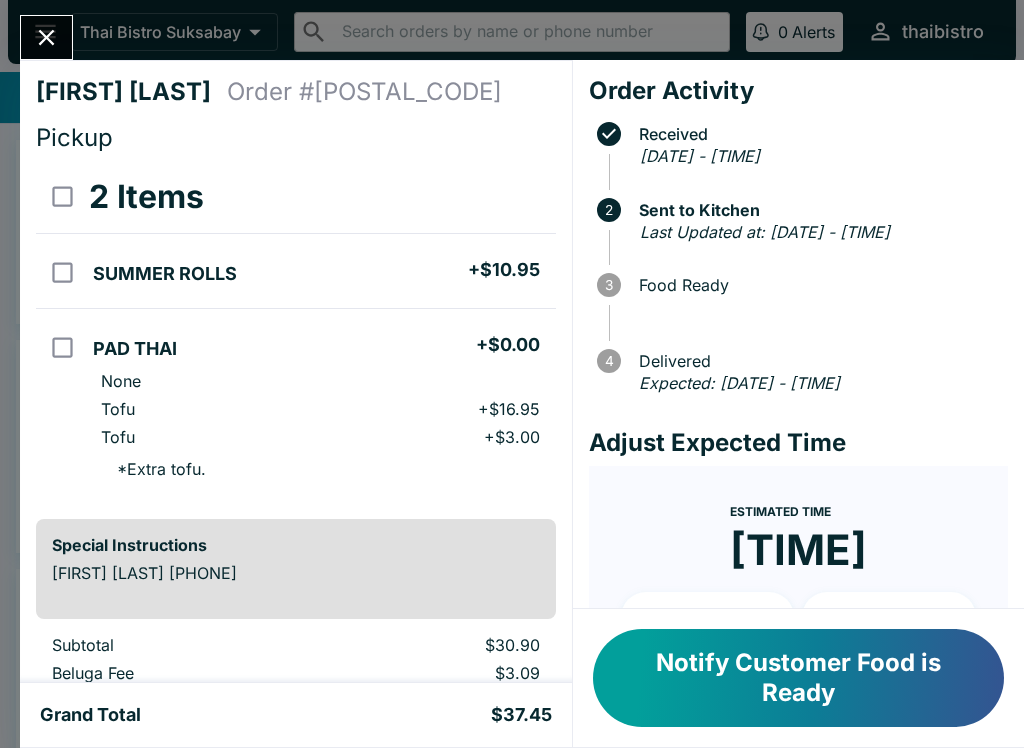 scroll, scrollTop: 0, scrollLeft: 0, axis: both 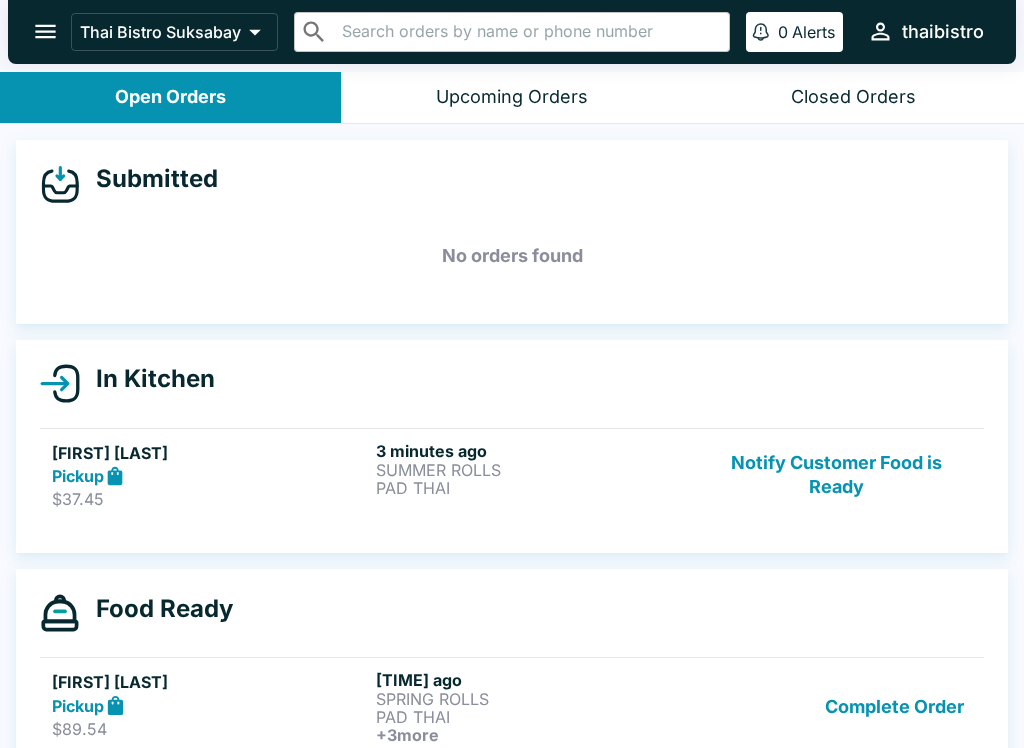 click on "Notify Customer Food is Ready" at bounding box center [836, 475] 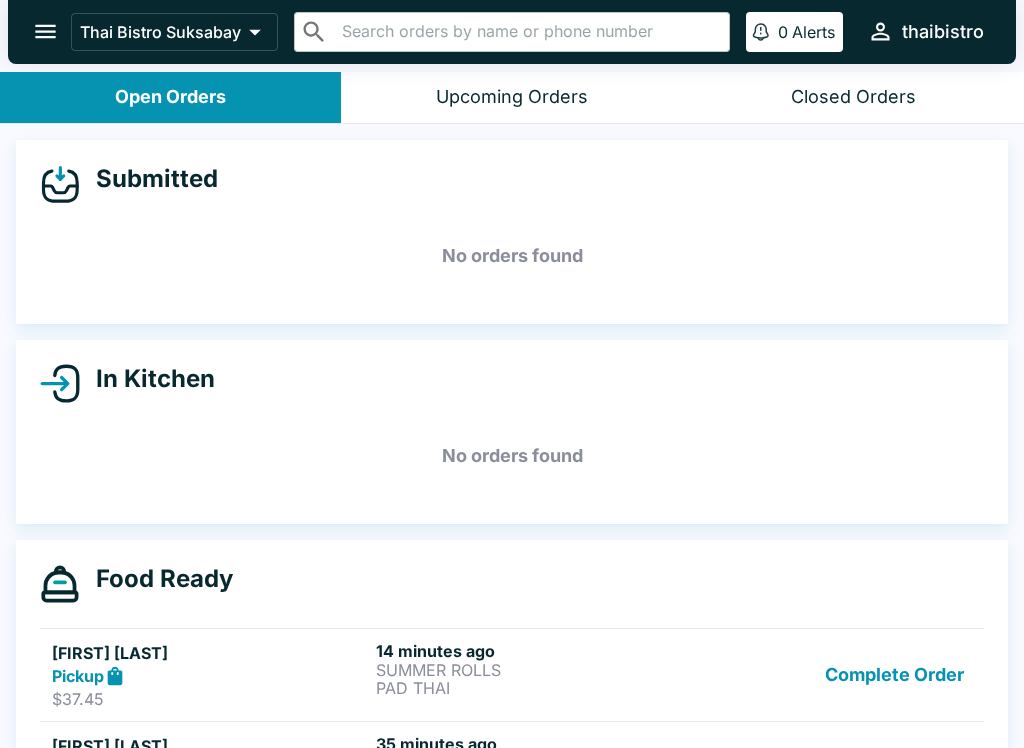 click on "Complete Order" at bounding box center (894, 675) 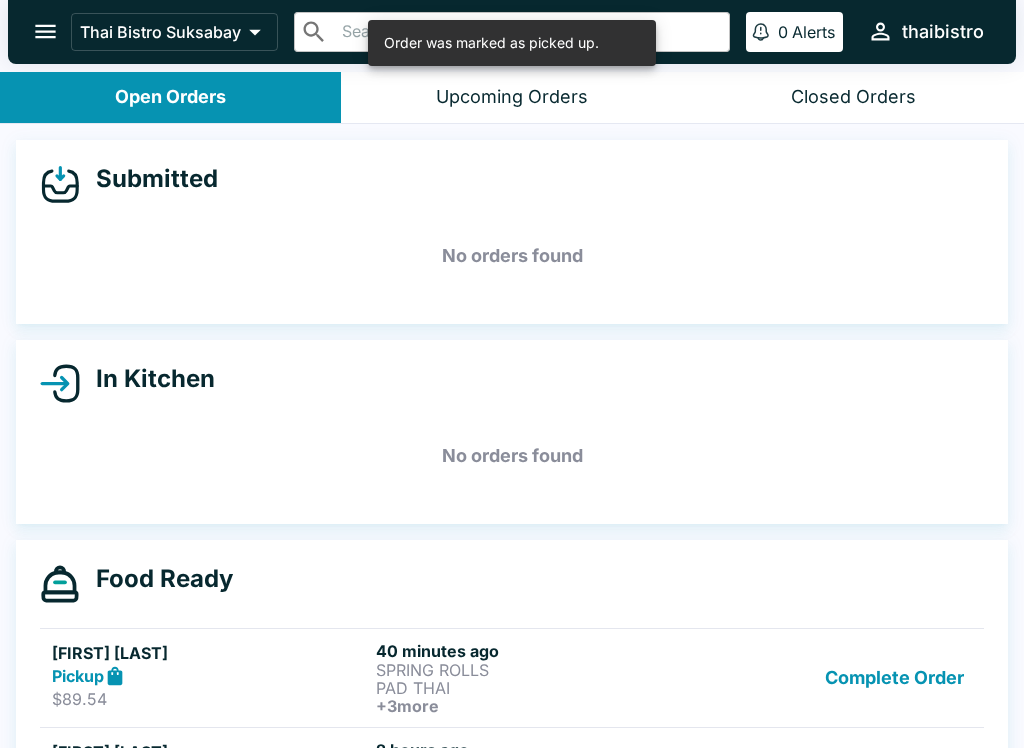 click on "Complete Order" at bounding box center [894, 678] 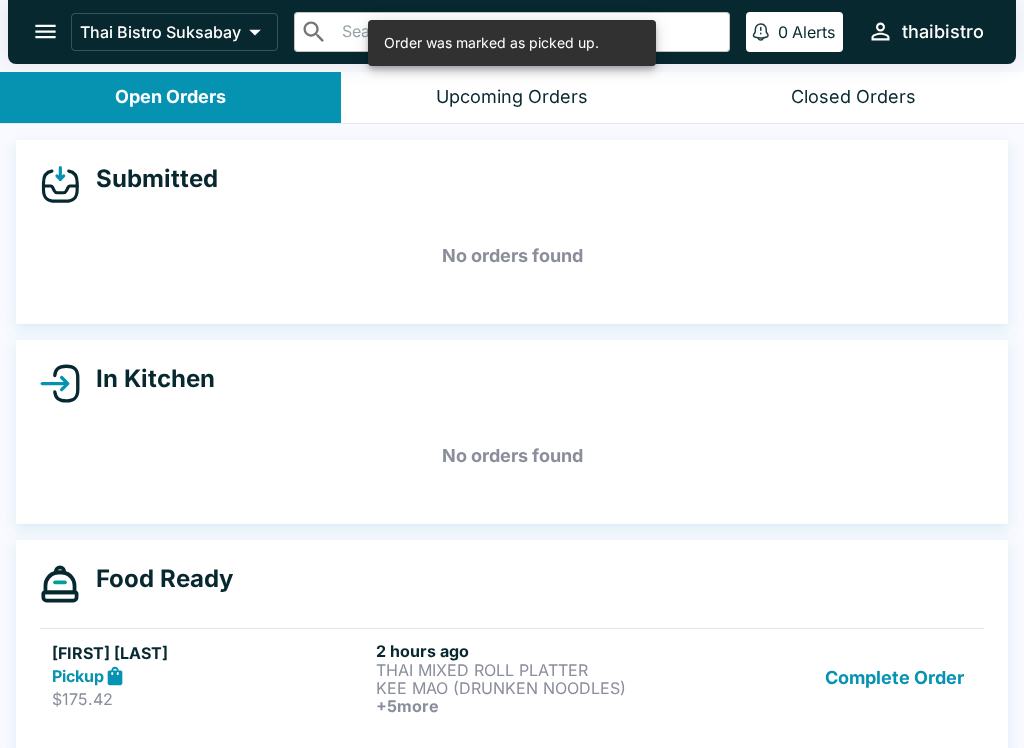 click on "Complete Order" at bounding box center [894, 678] 